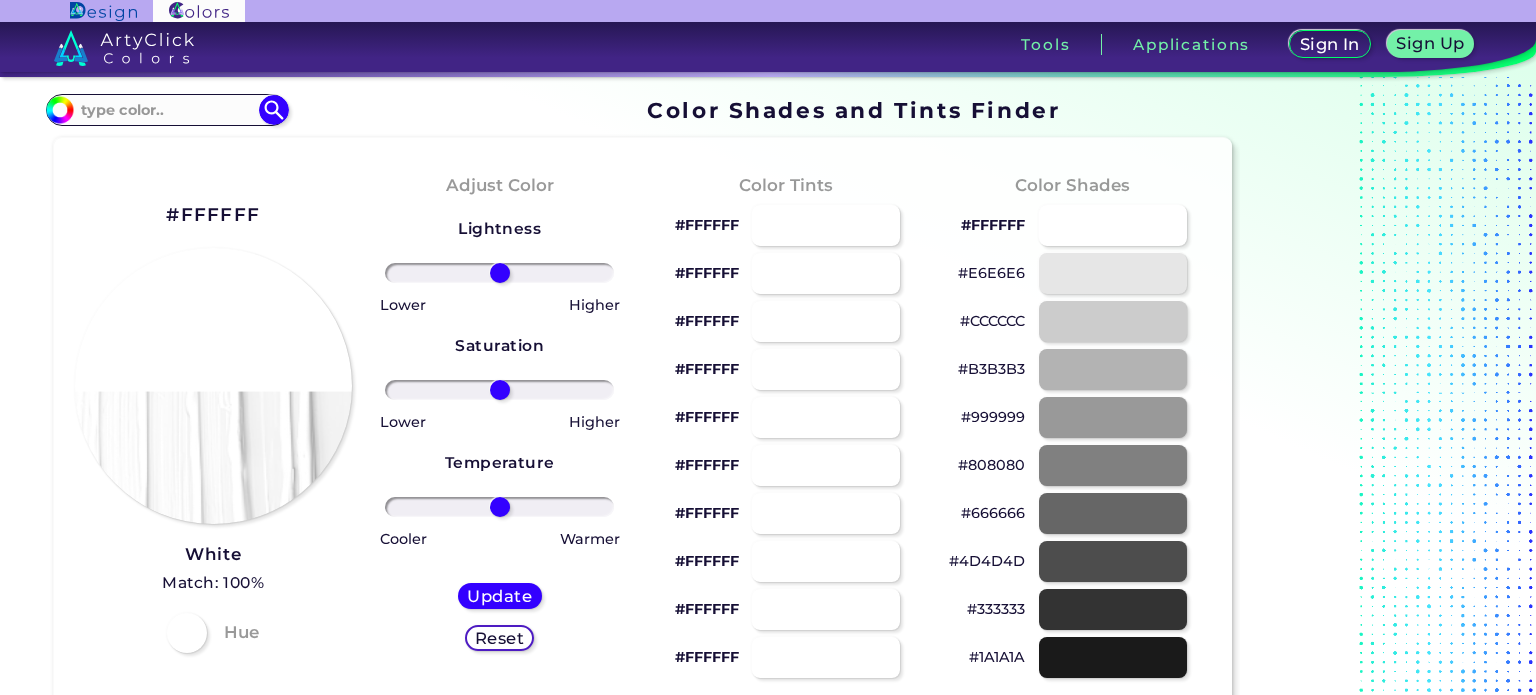 scroll, scrollTop: 0, scrollLeft: 0, axis: both 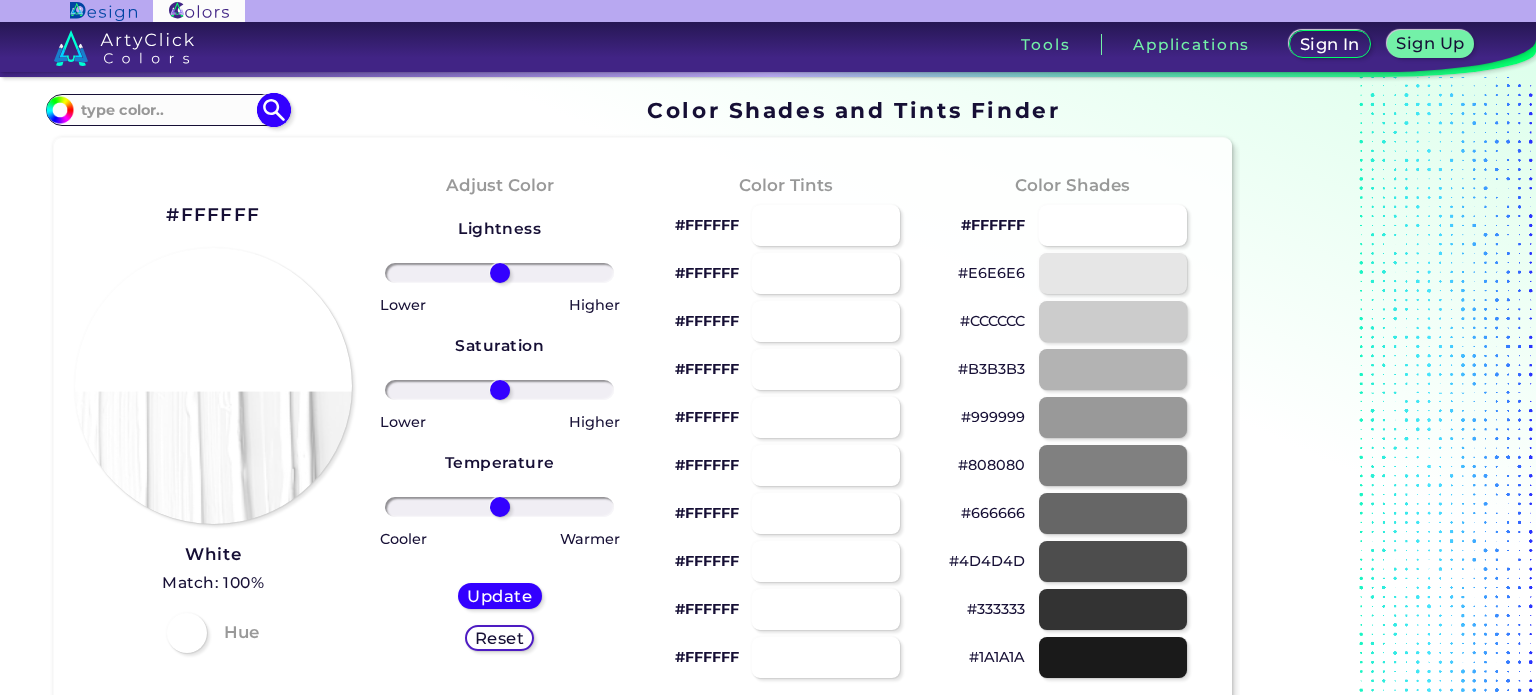 click at bounding box center [167, 109] 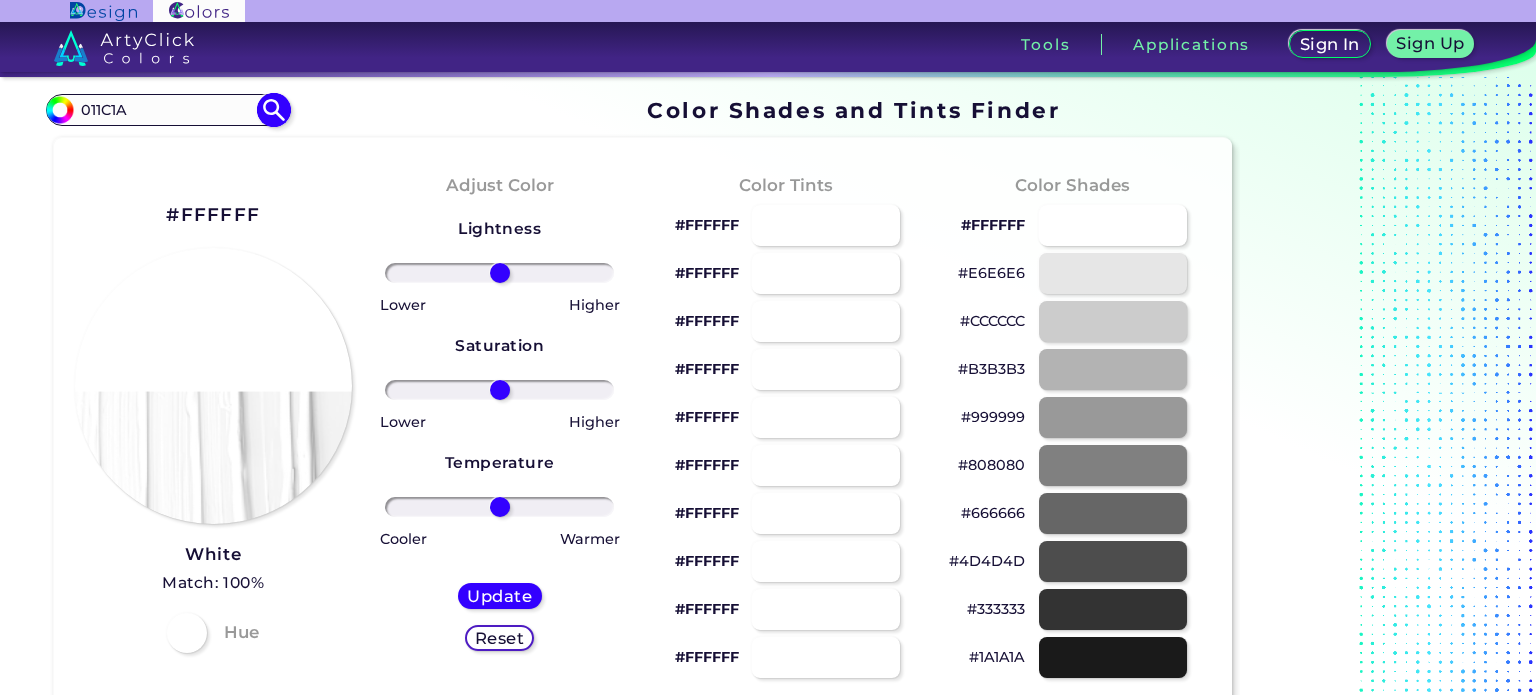 type on "011C1A" 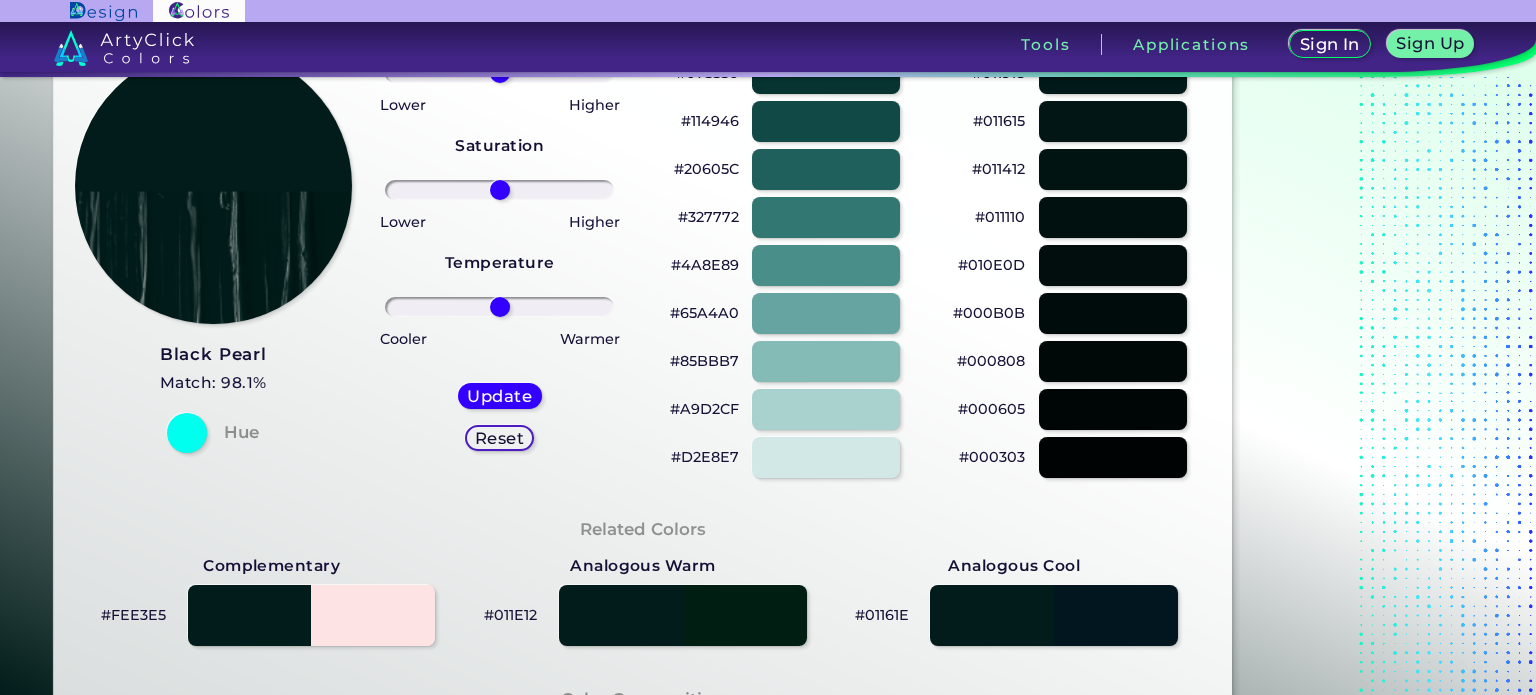 scroll, scrollTop: 0, scrollLeft: 0, axis: both 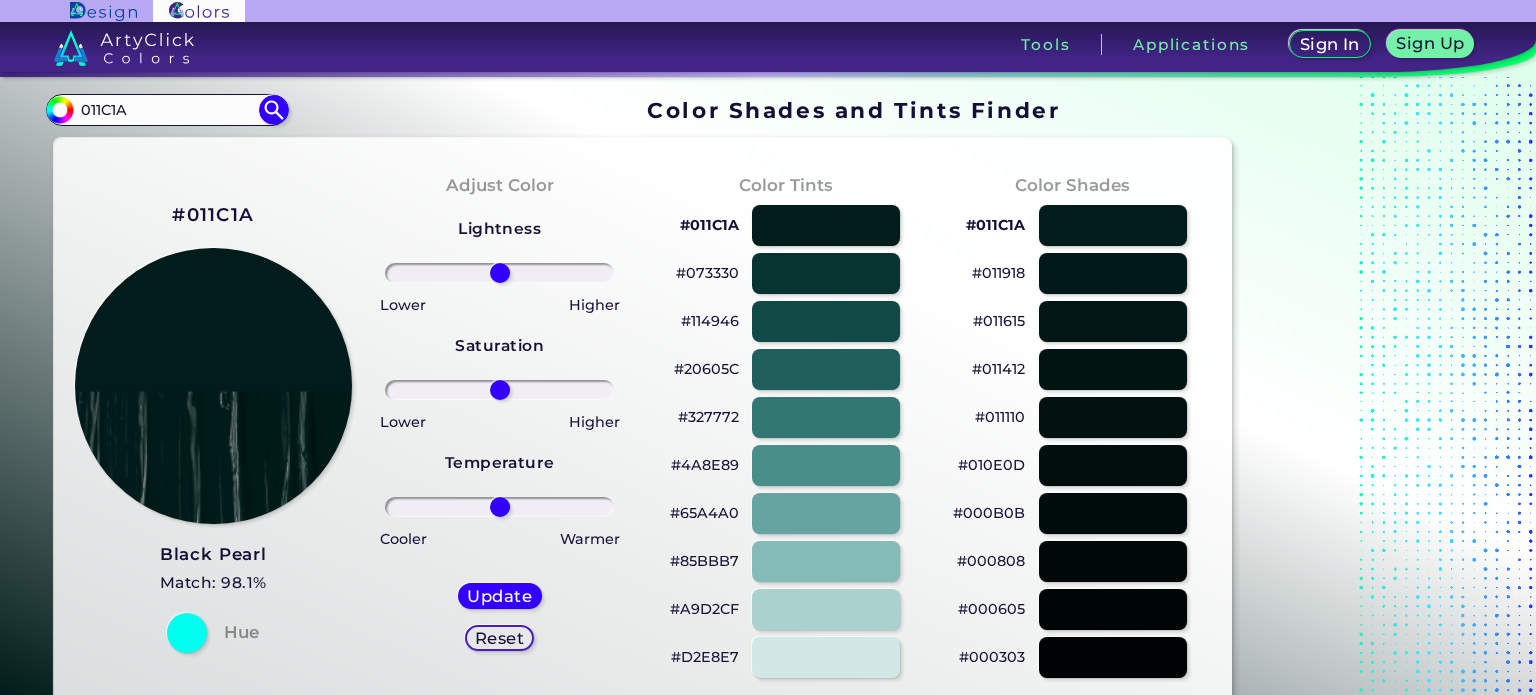 click on "#011C1A" at bounding box center (709, 225) 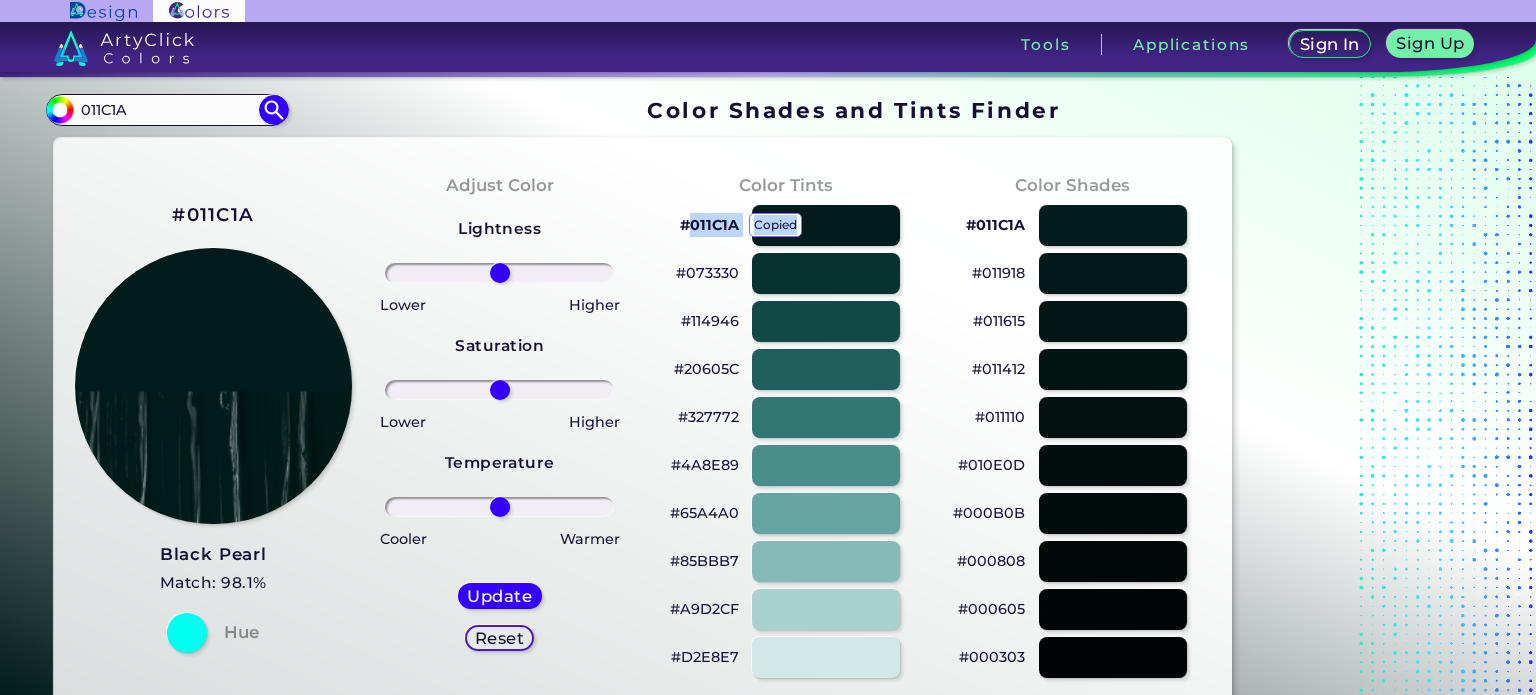 click on "#011C1A copied" at bounding box center (709, 225) 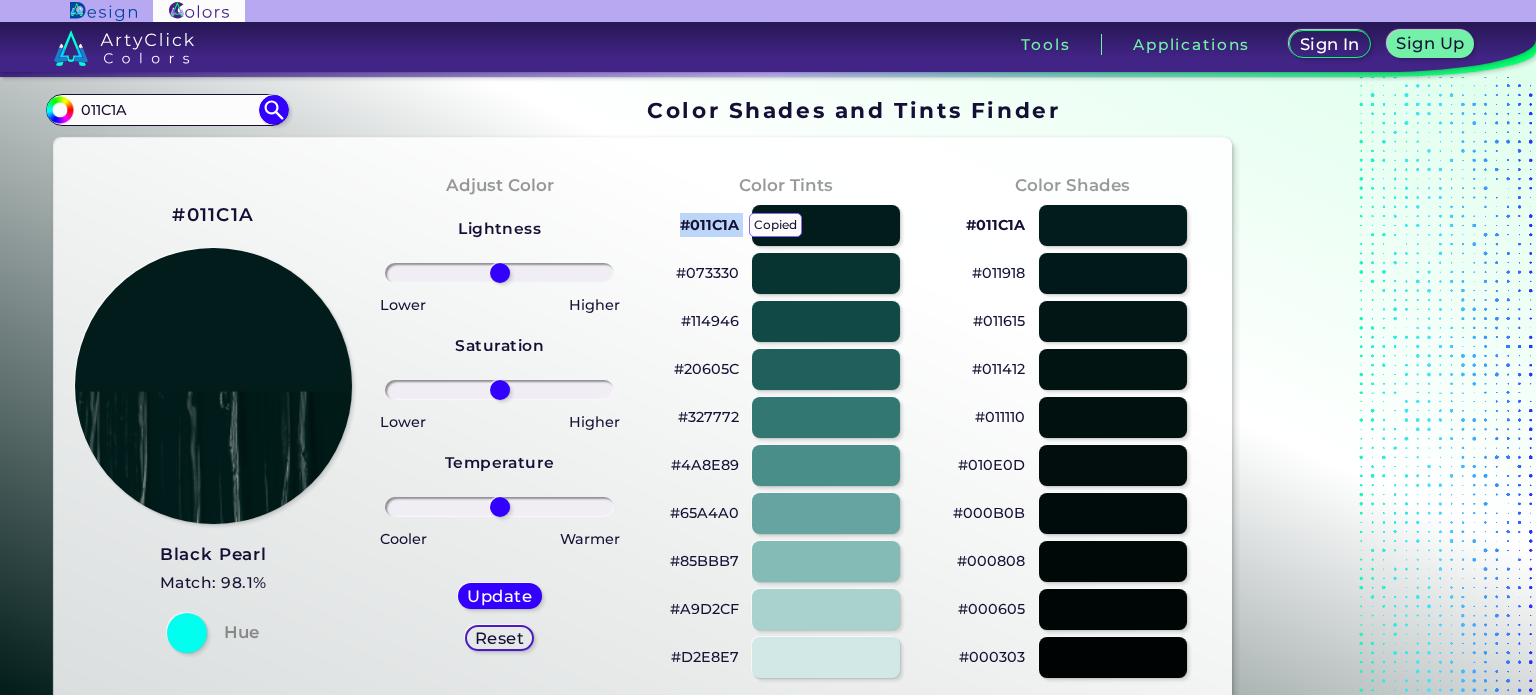 click on "#011C1A copied" at bounding box center (709, 225) 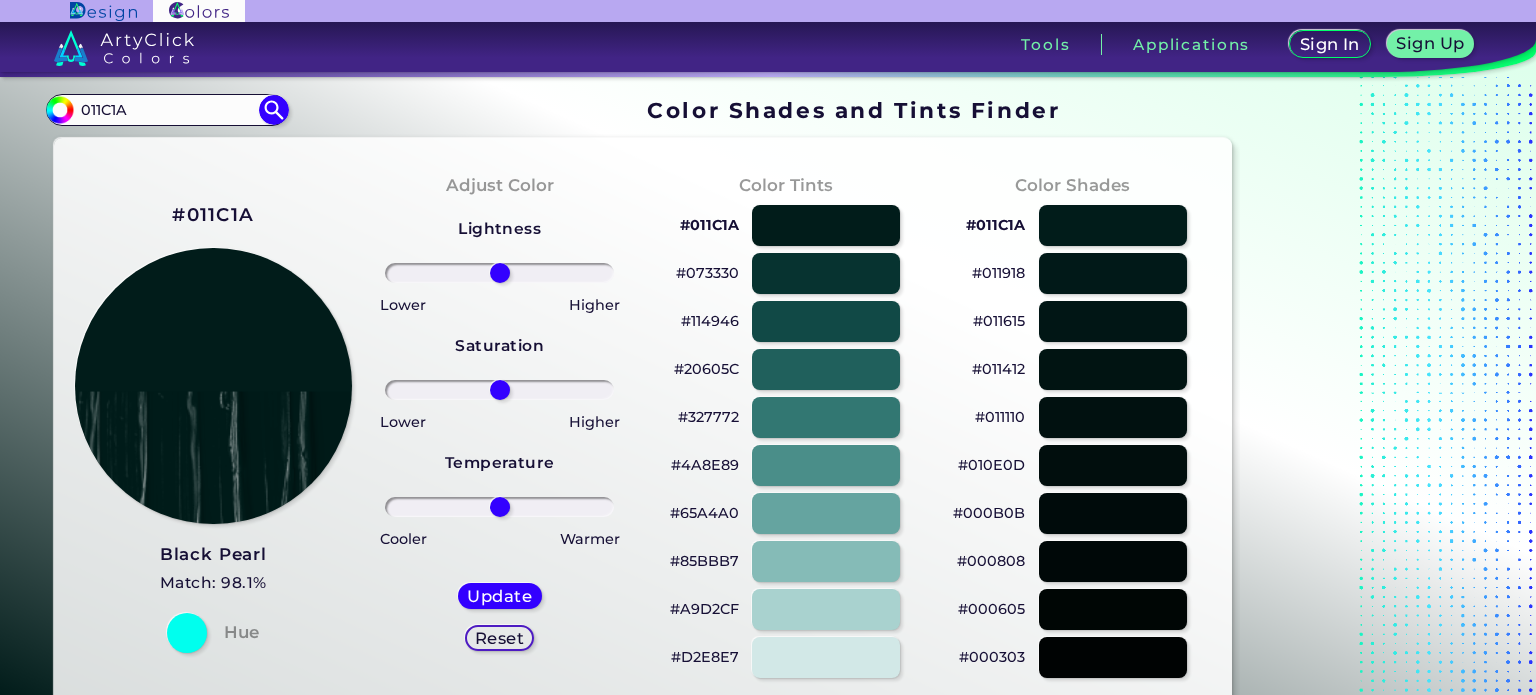 click on "#011C1A" at bounding box center [709, 225] 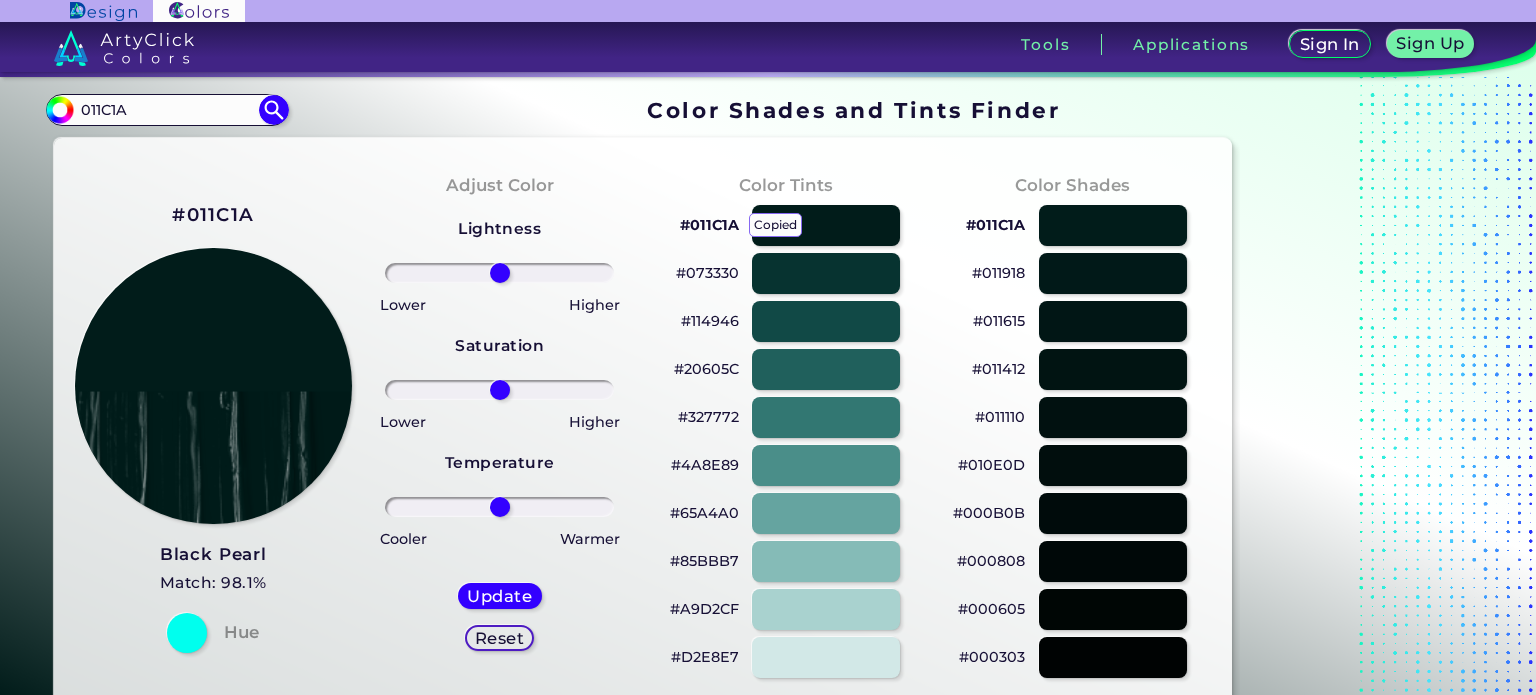click on "copied" at bounding box center [775, 225] 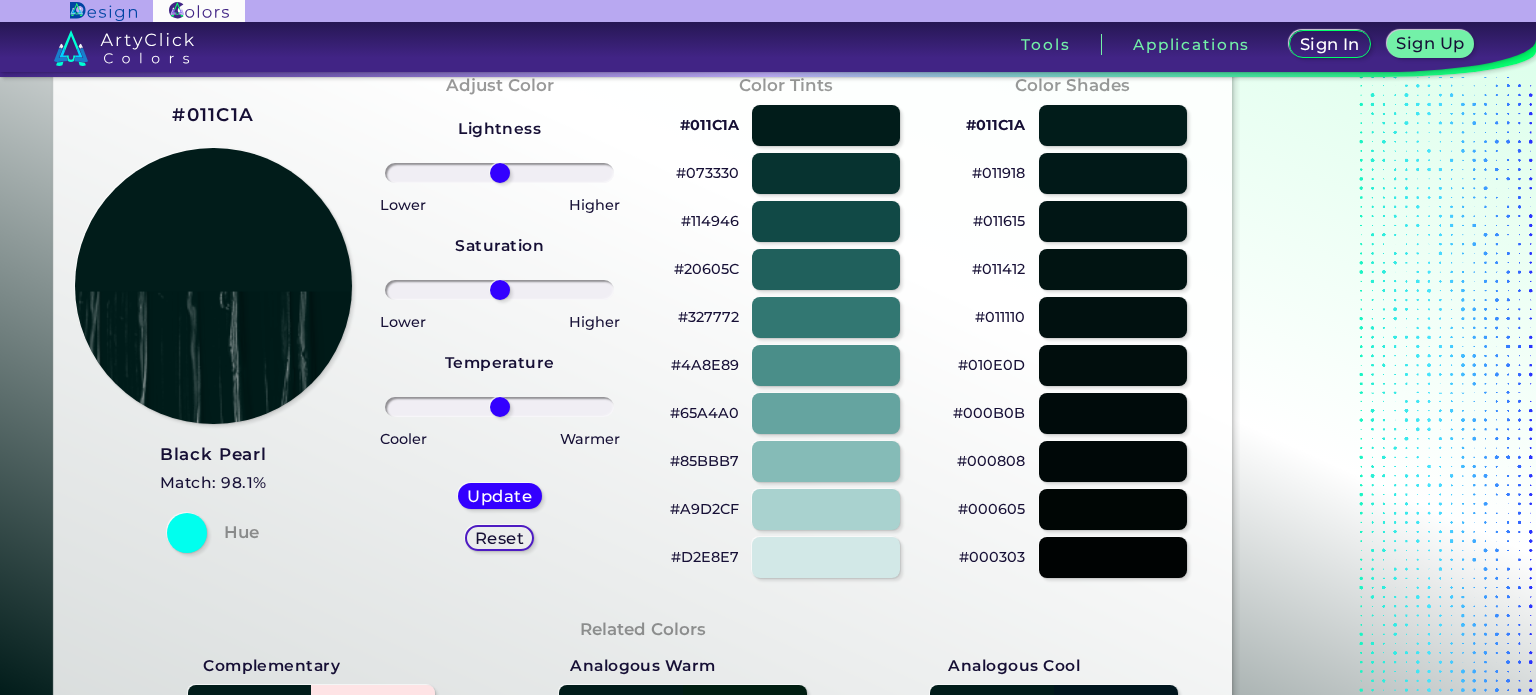 scroll, scrollTop: 0, scrollLeft: 0, axis: both 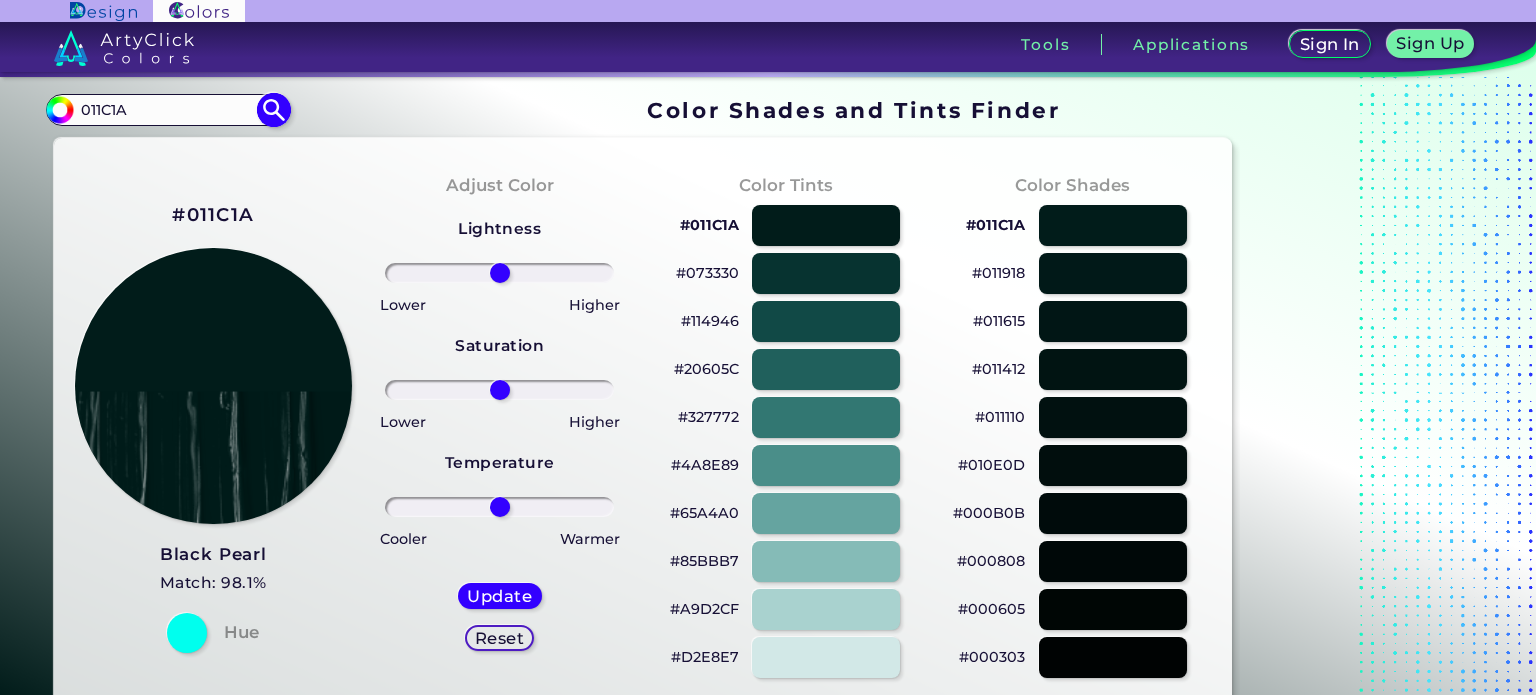 click on "011C1A" at bounding box center (167, 109) 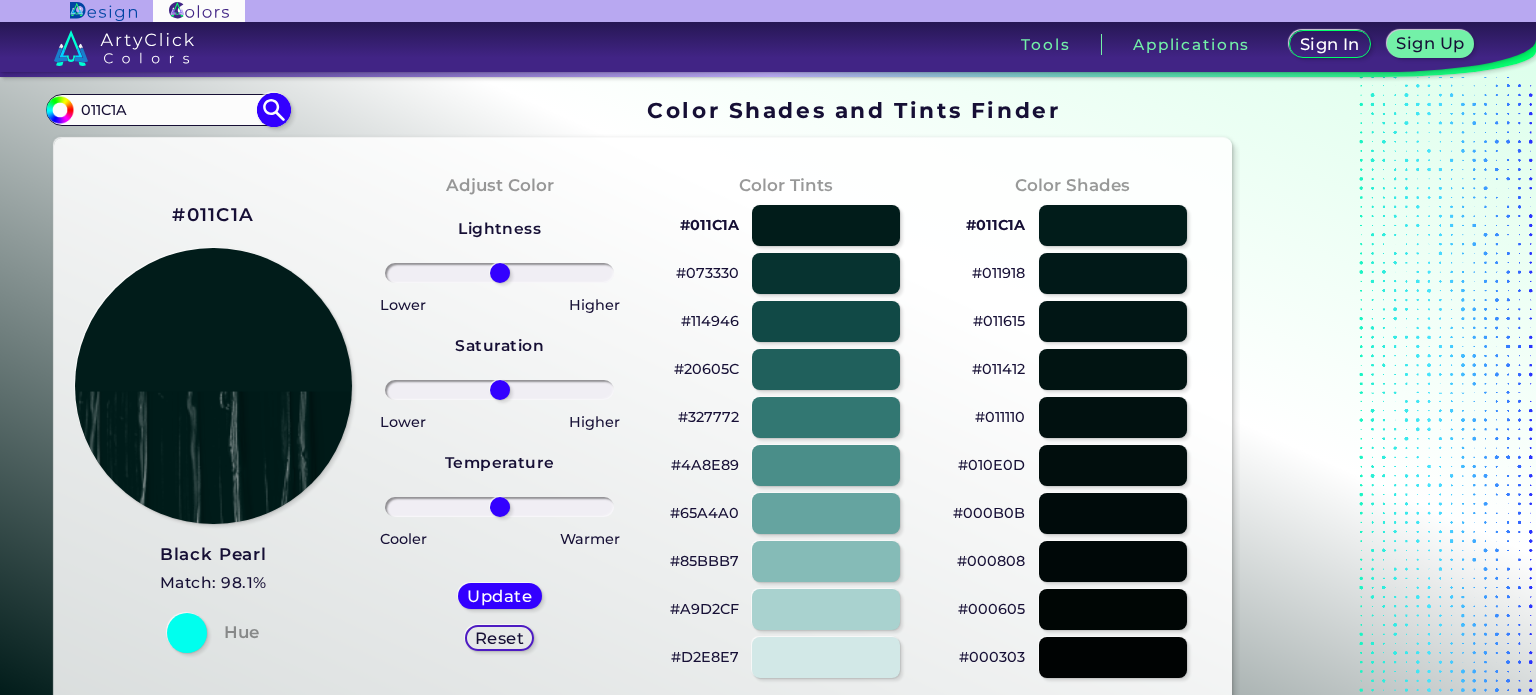 paste on "#C1A050" 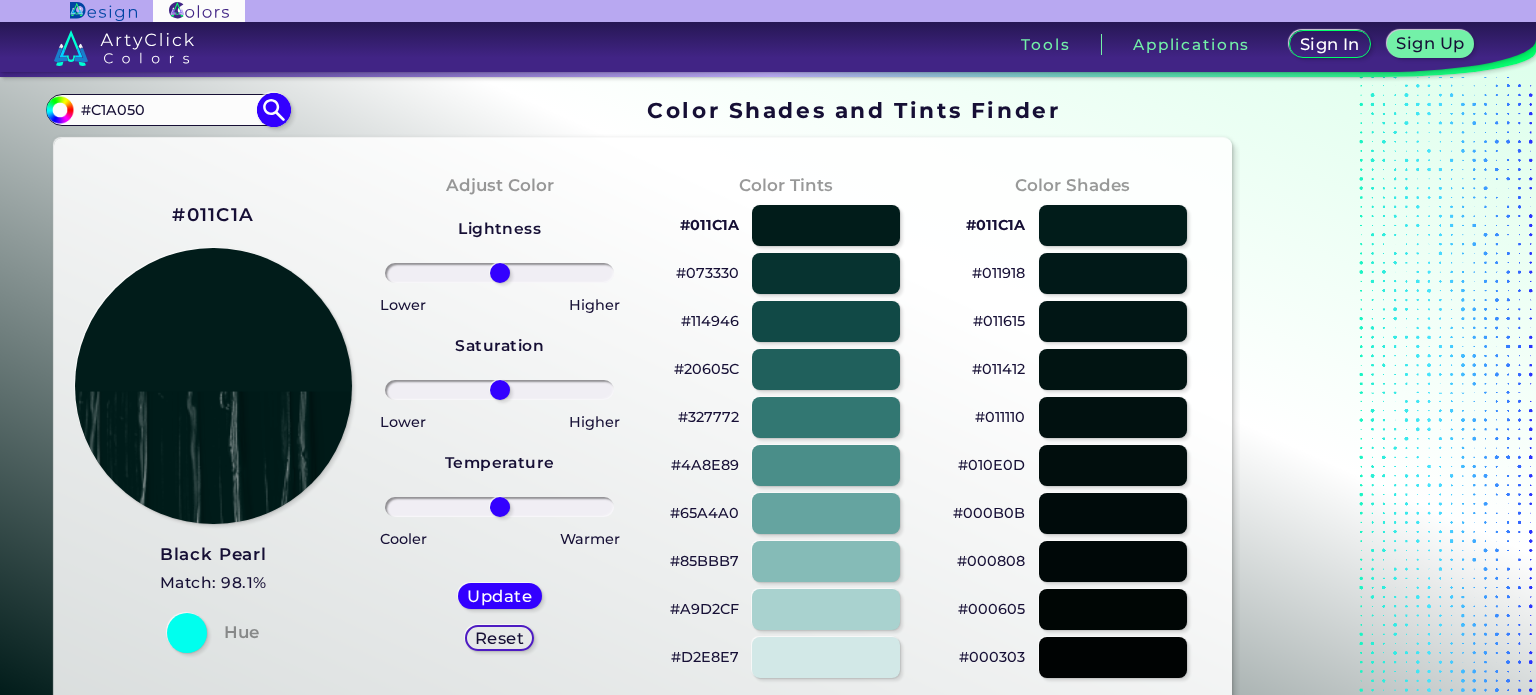 type on "#C1A050" 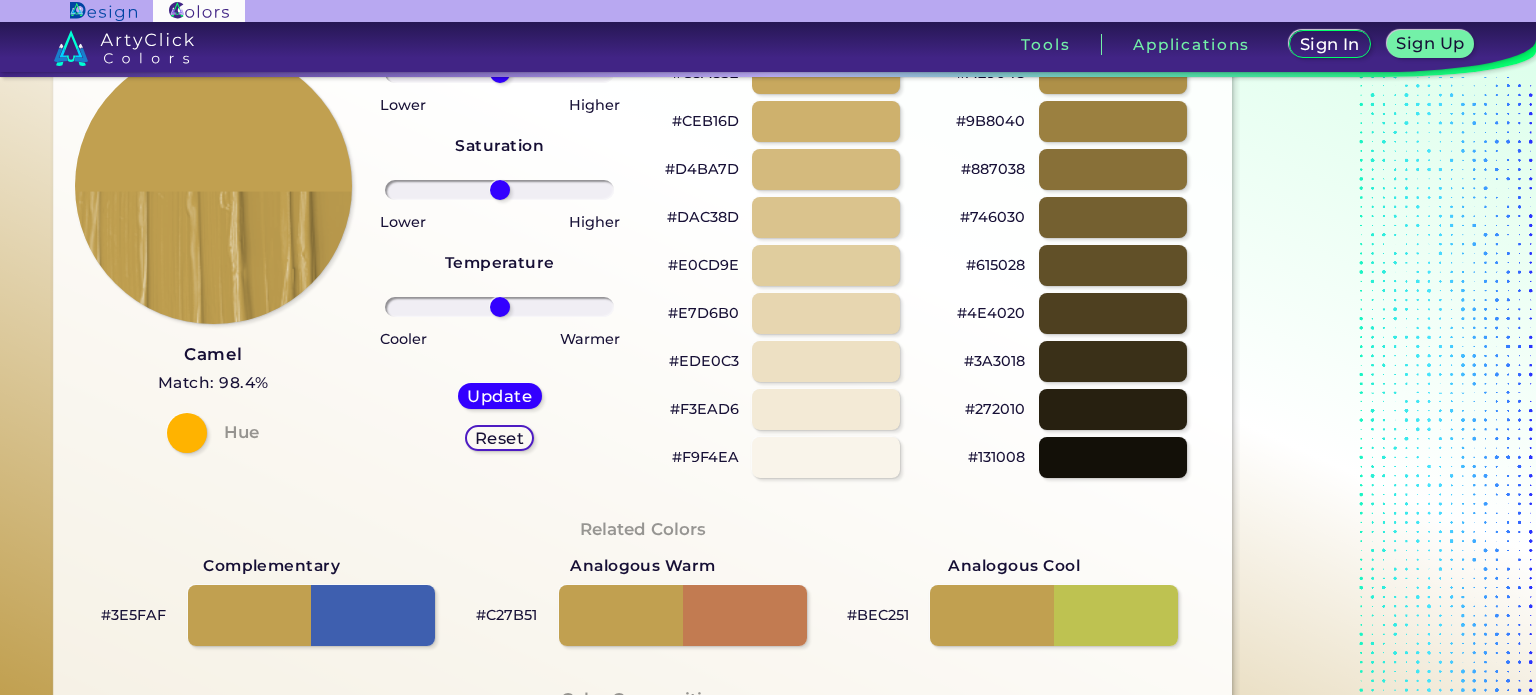 scroll, scrollTop: 0, scrollLeft: 0, axis: both 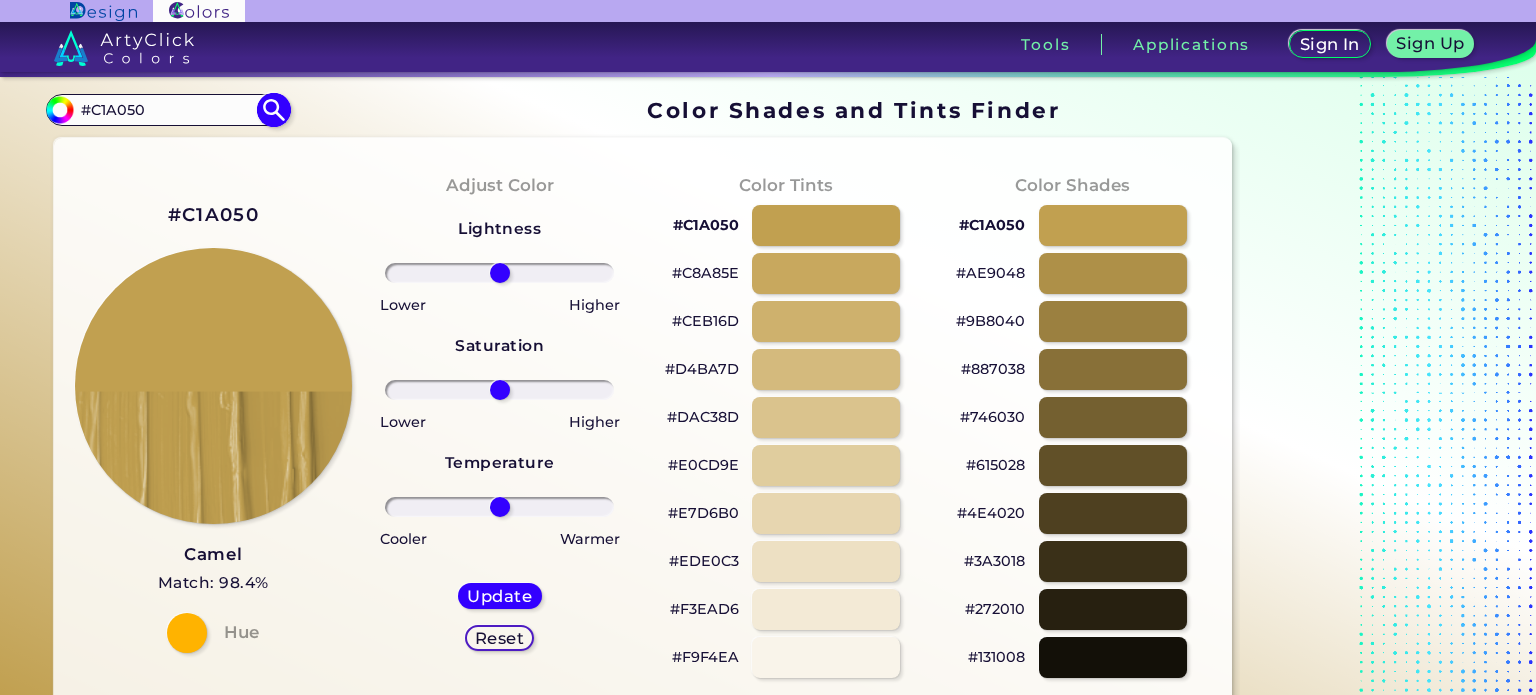 click on "#C1A050" at bounding box center [167, 109] 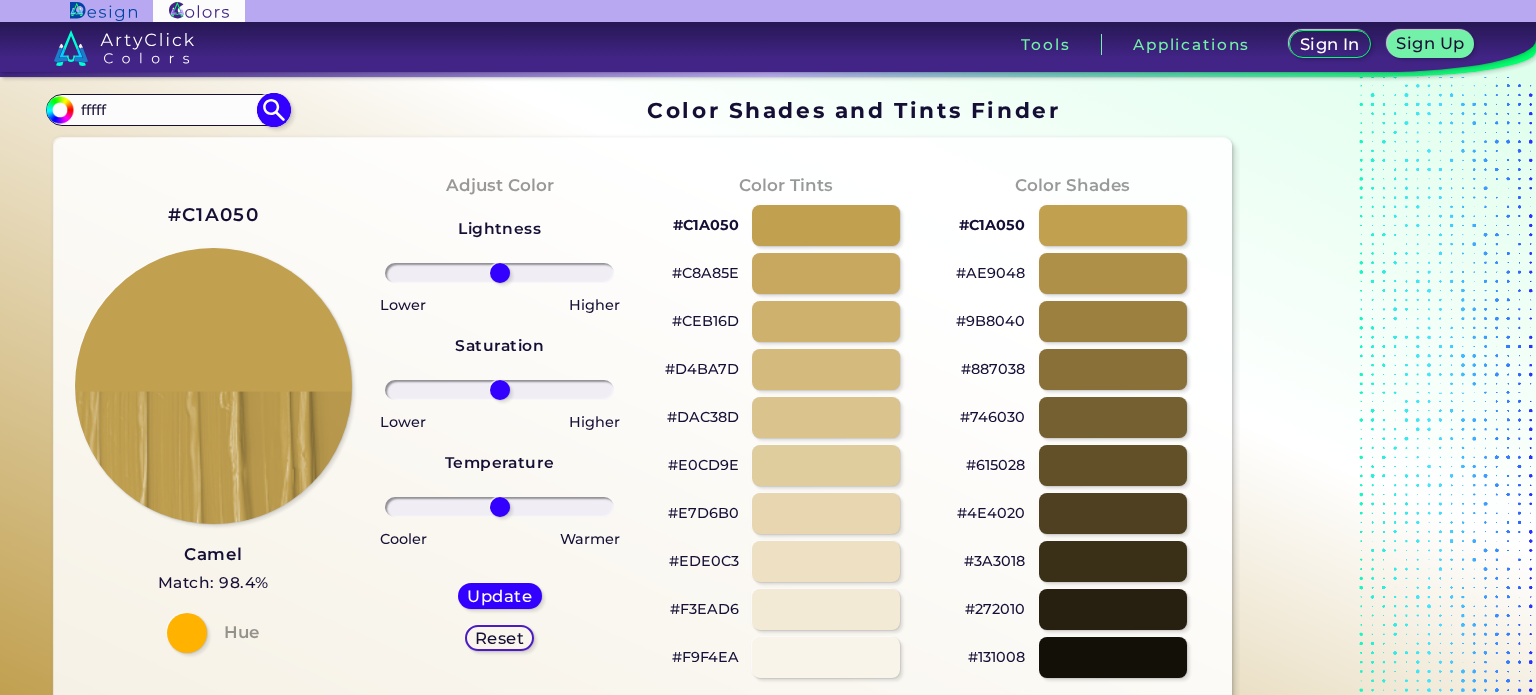 type on "fffff" 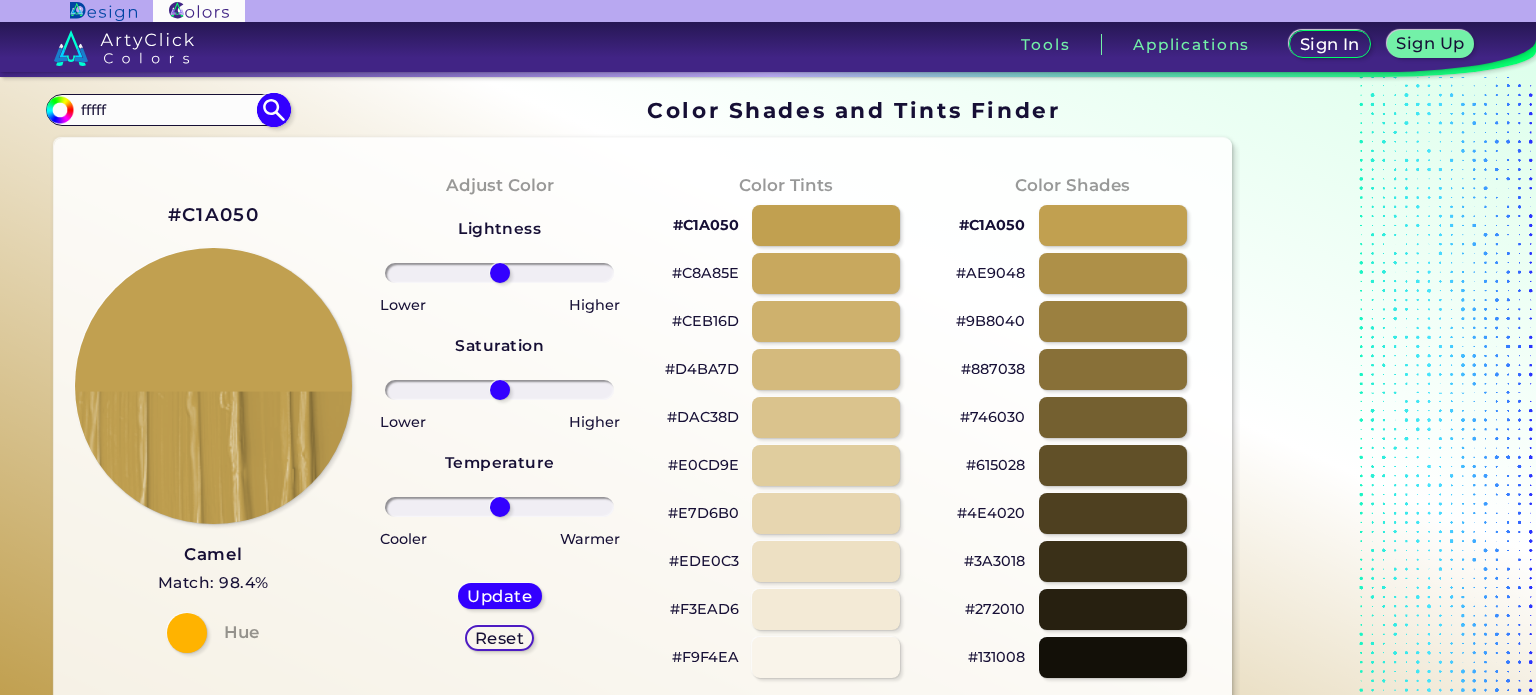 click at bounding box center [273, 110] 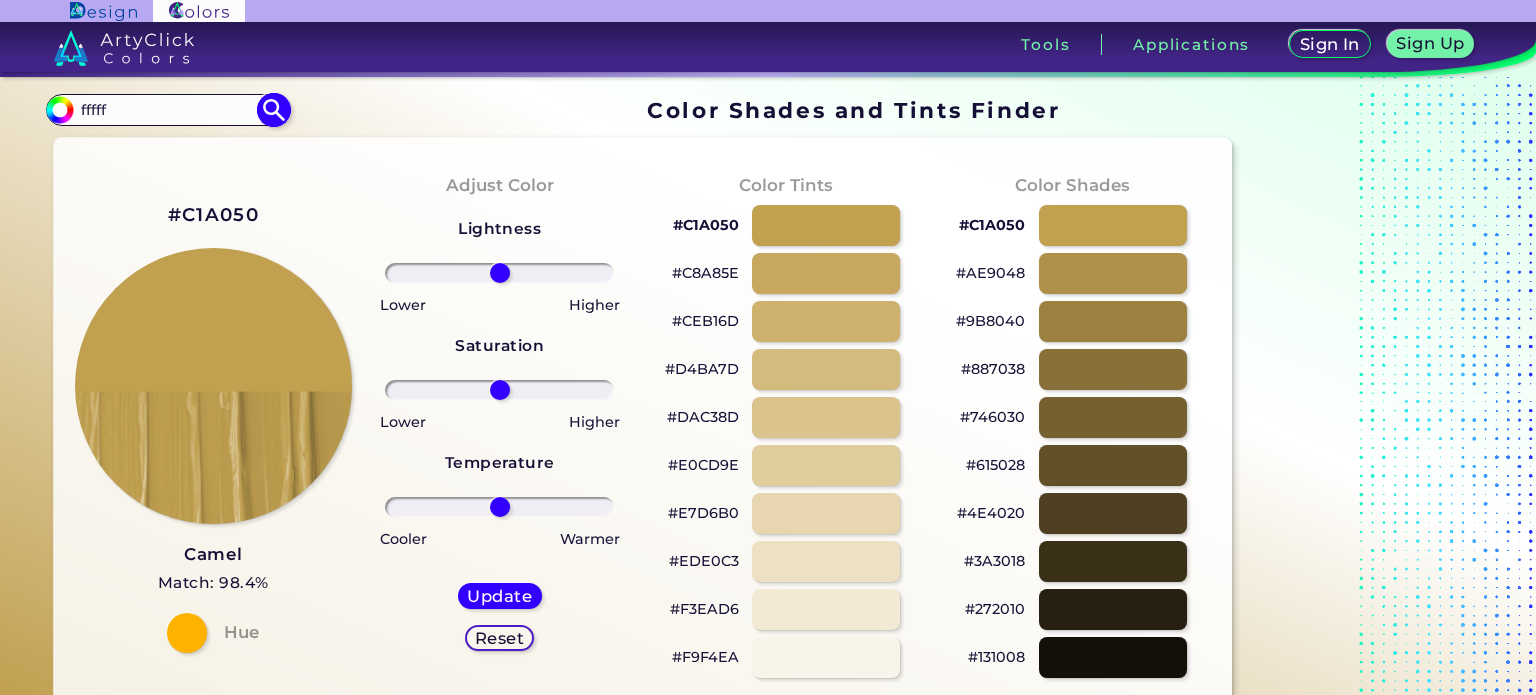 type on "#000000" 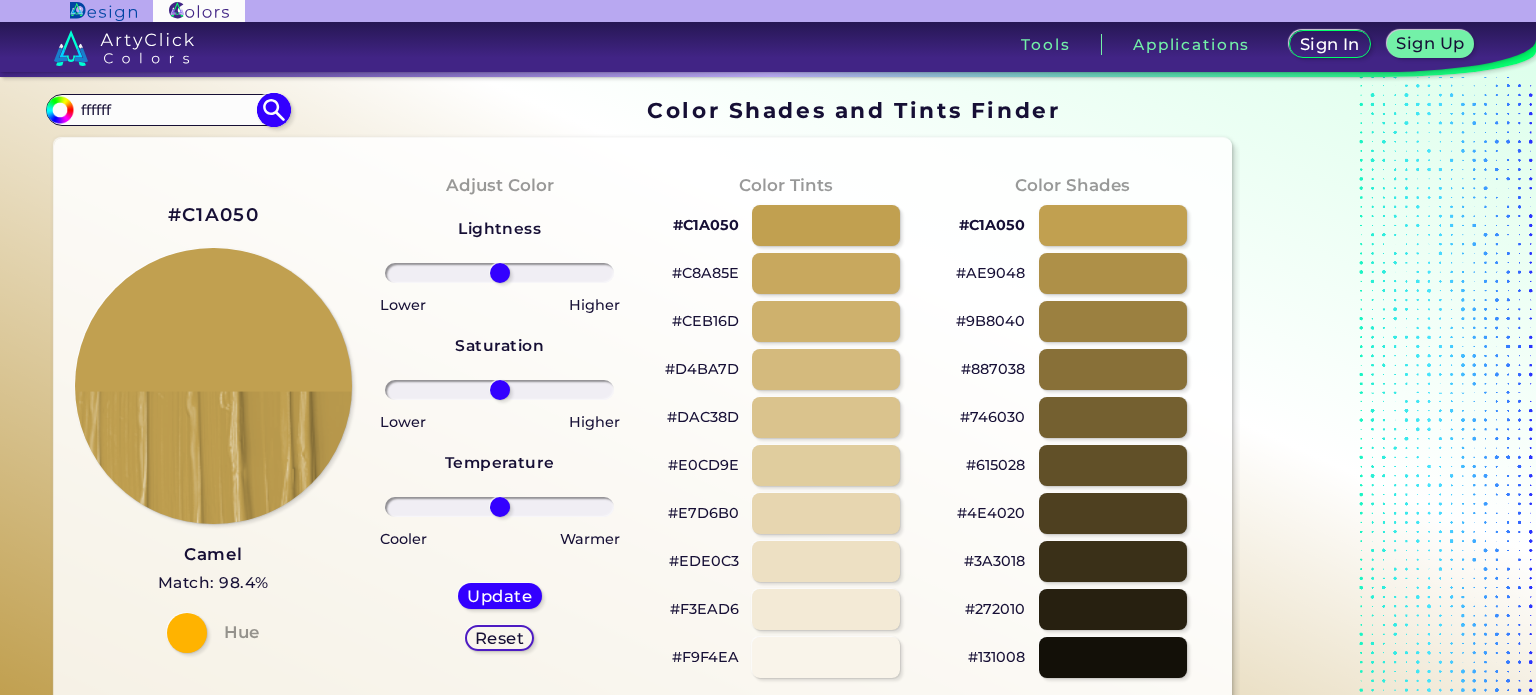 type on "ffffff" 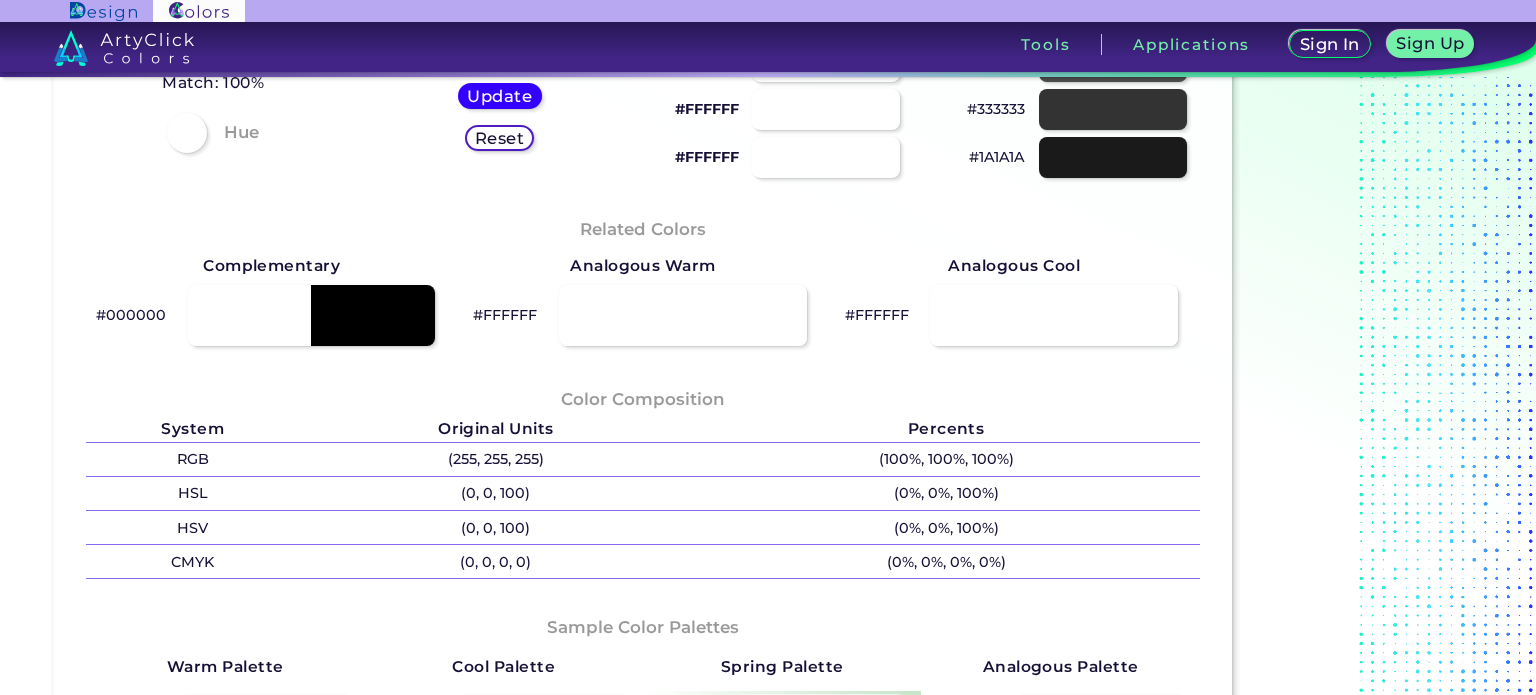 scroll, scrollTop: 0, scrollLeft: 0, axis: both 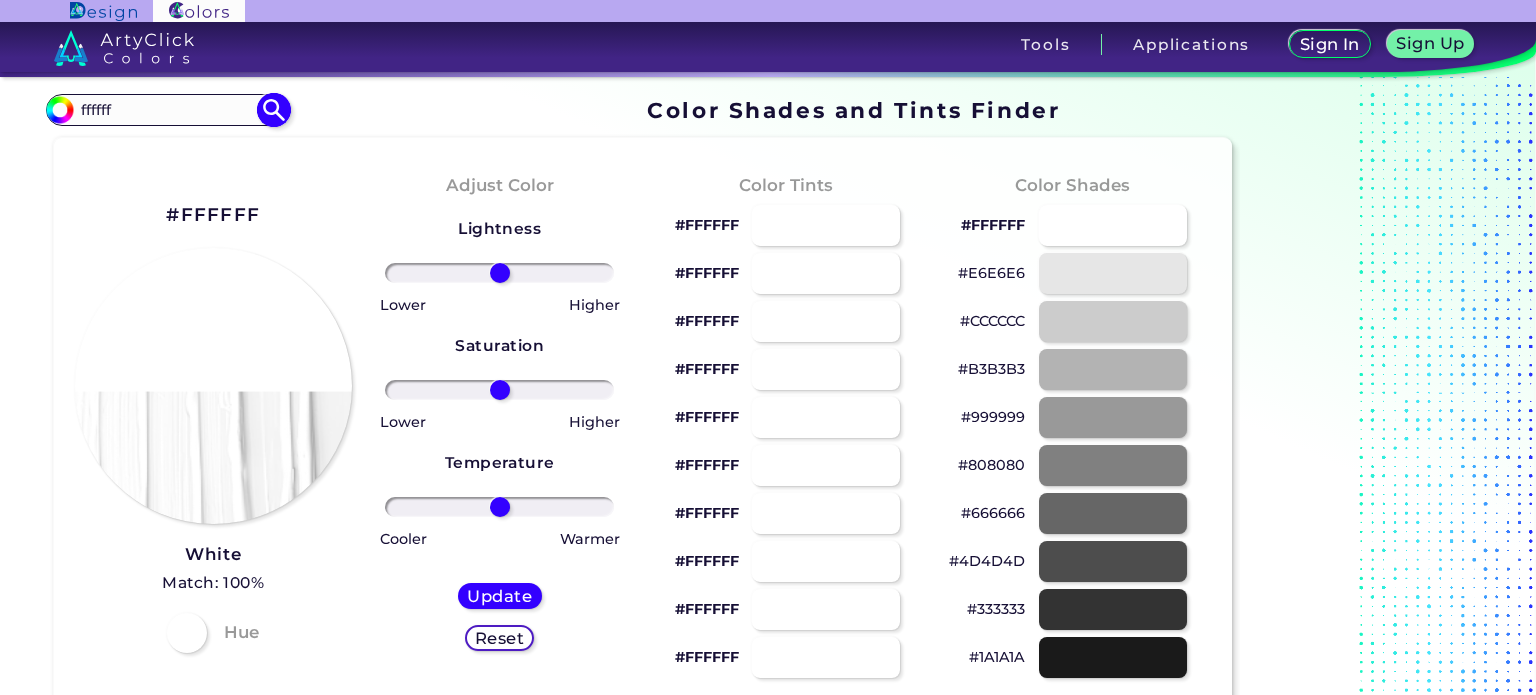 click on "ffffff" at bounding box center (167, 109) 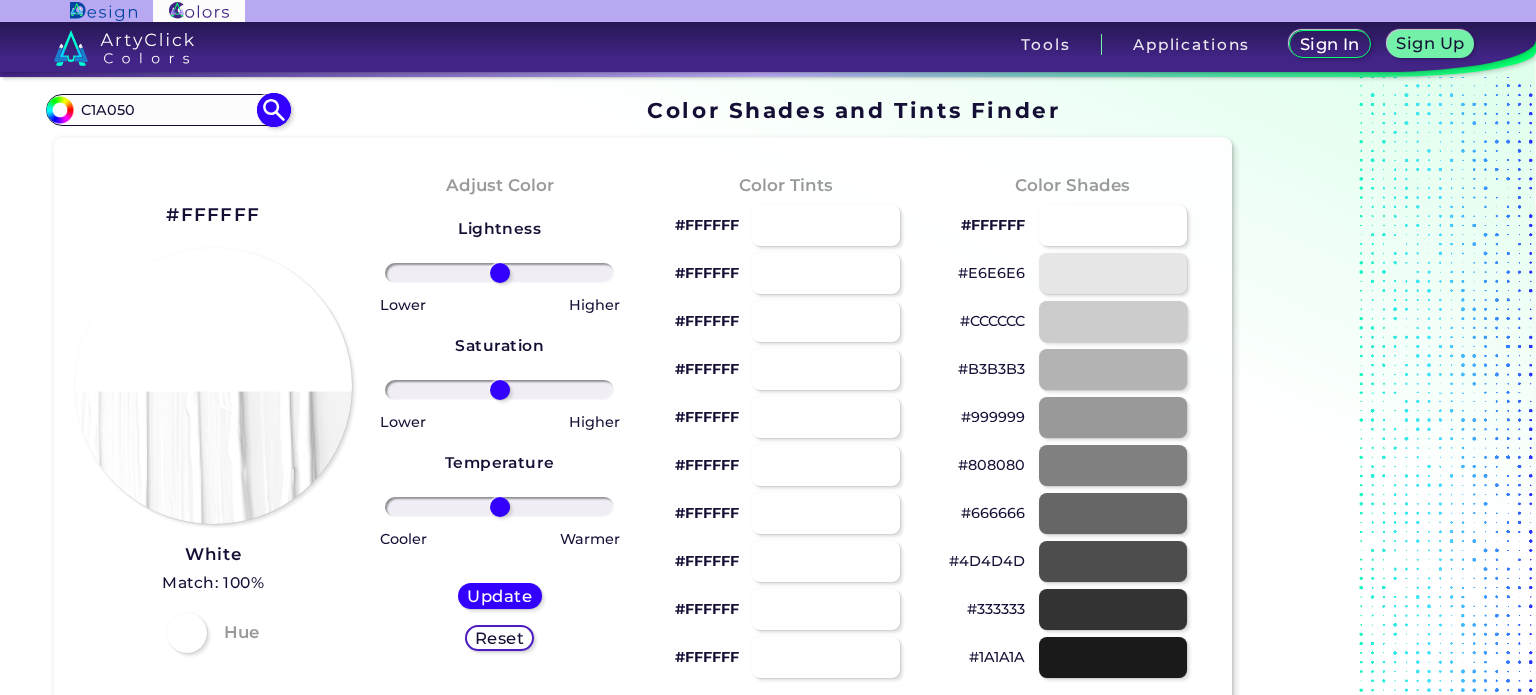 type on "C1A050" 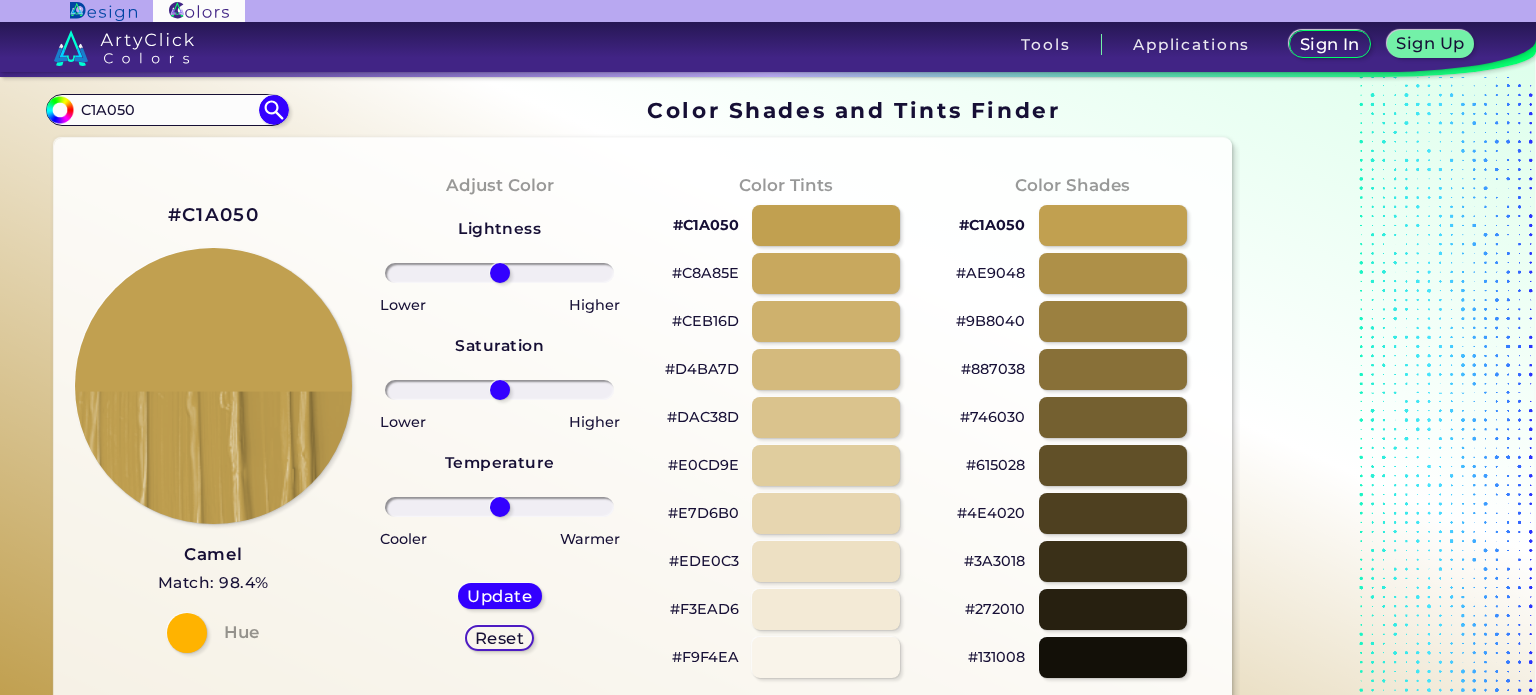 scroll, scrollTop: 100, scrollLeft: 0, axis: vertical 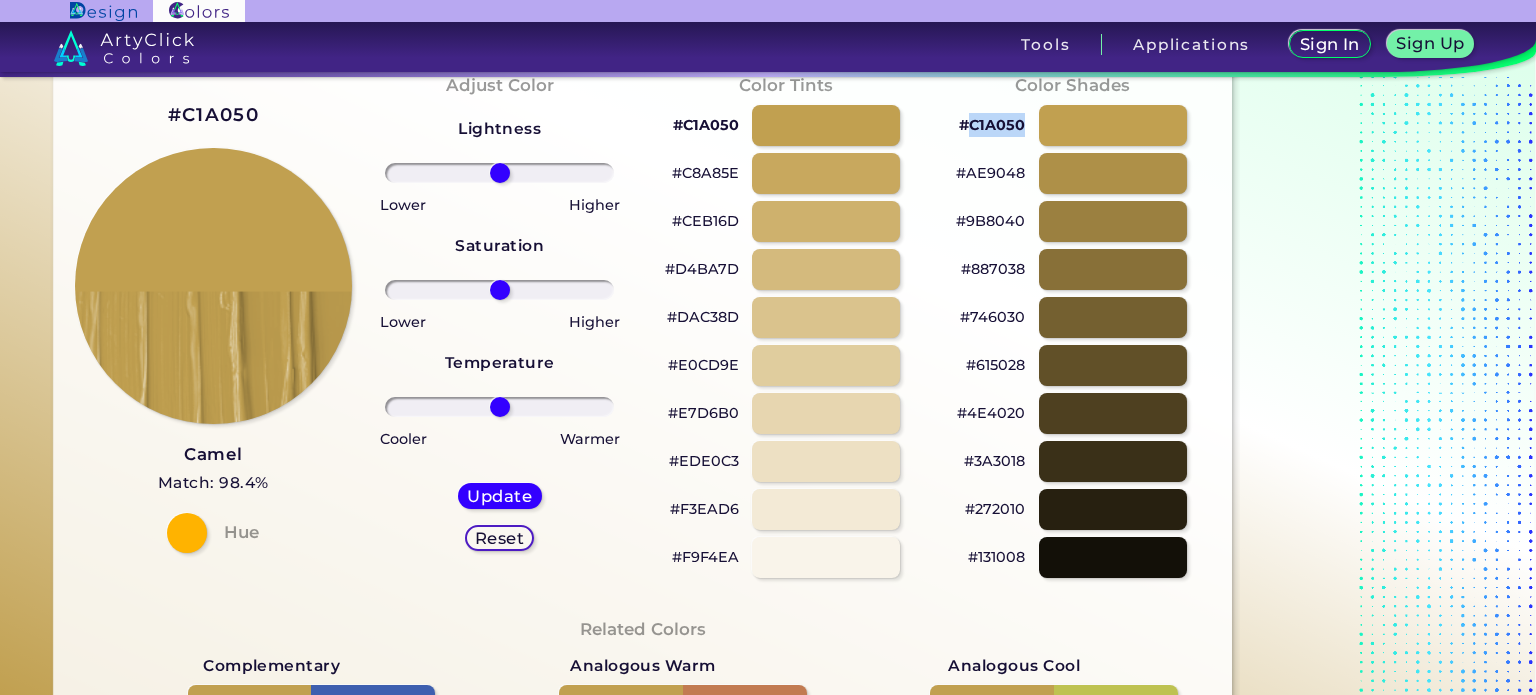 drag, startPoint x: 1021, startPoint y: 122, endPoint x: 973, endPoint y: 123, distance: 48.010414 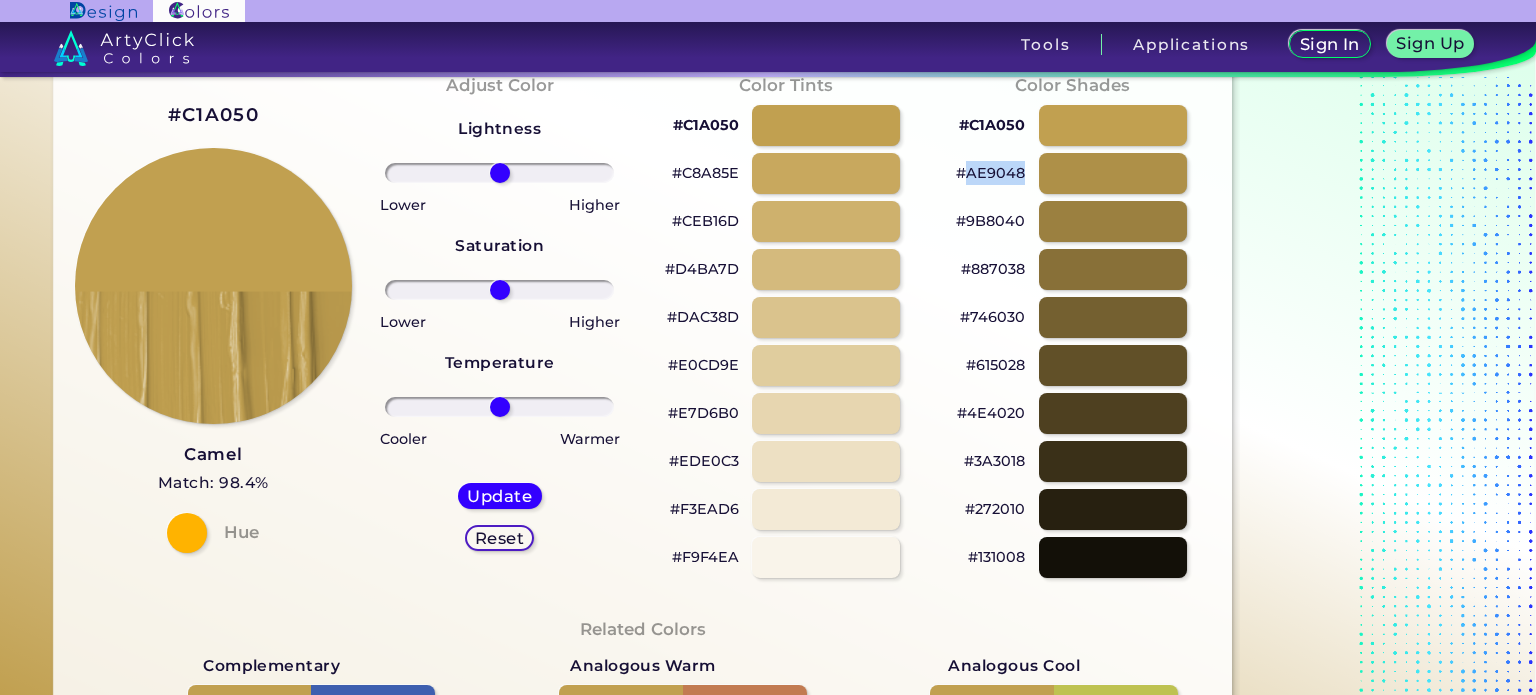 drag, startPoint x: 1025, startPoint y: 172, endPoint x: 968, endPoint y: 173, distance: 57.00877 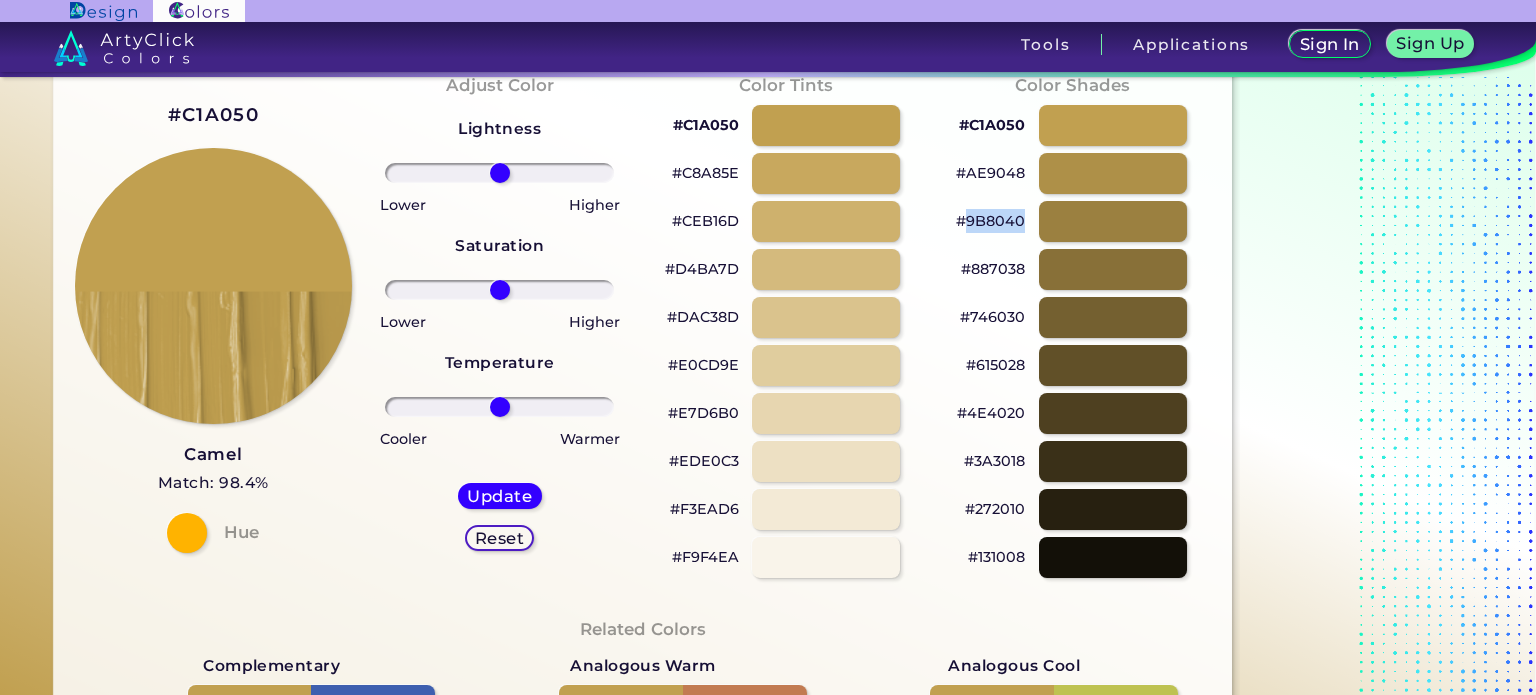 drag, startPoint x: 1024, startPoint y: 220, endPoint x: 970, endPoint y: 221, distance: 54.00926 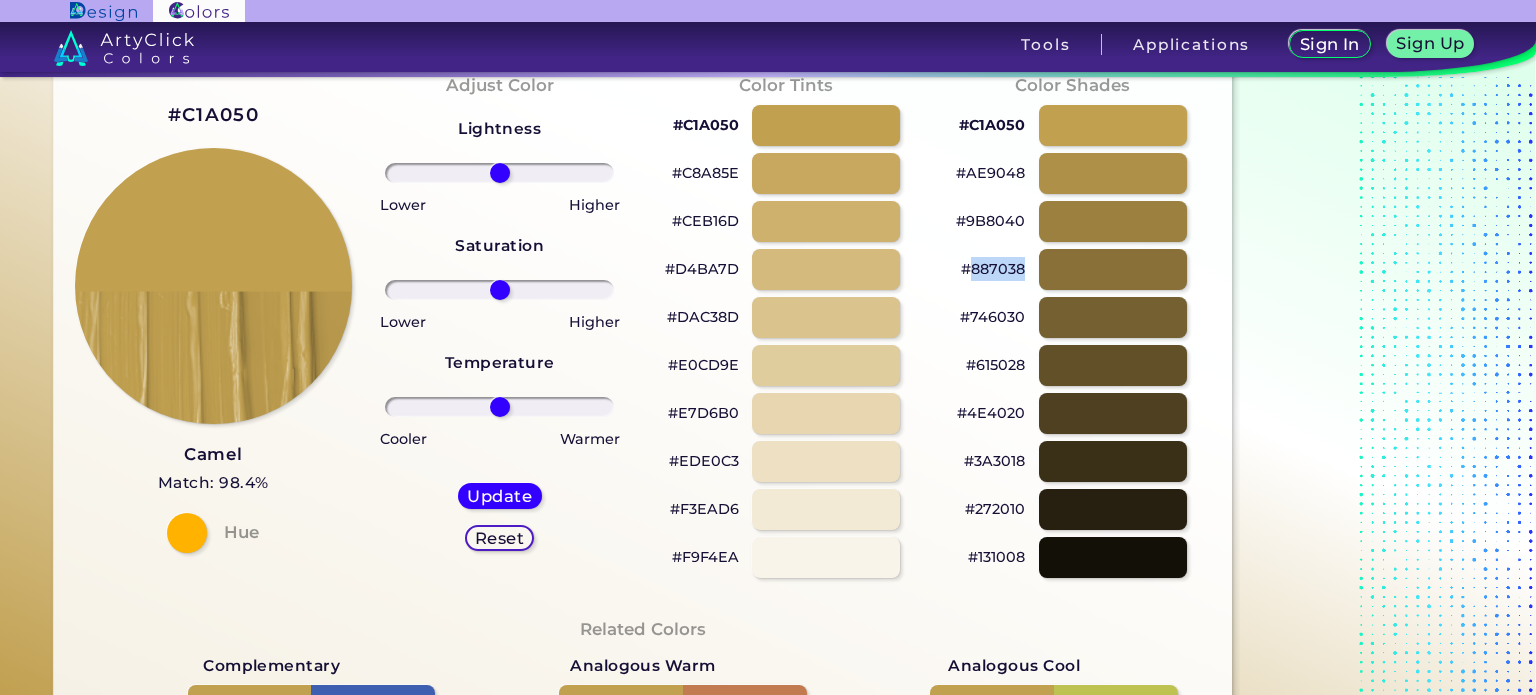 drag, startPoint x: 1030, startPoint y: 270, endPoint x: 973, endPoint y: 275, distance: 57.21888 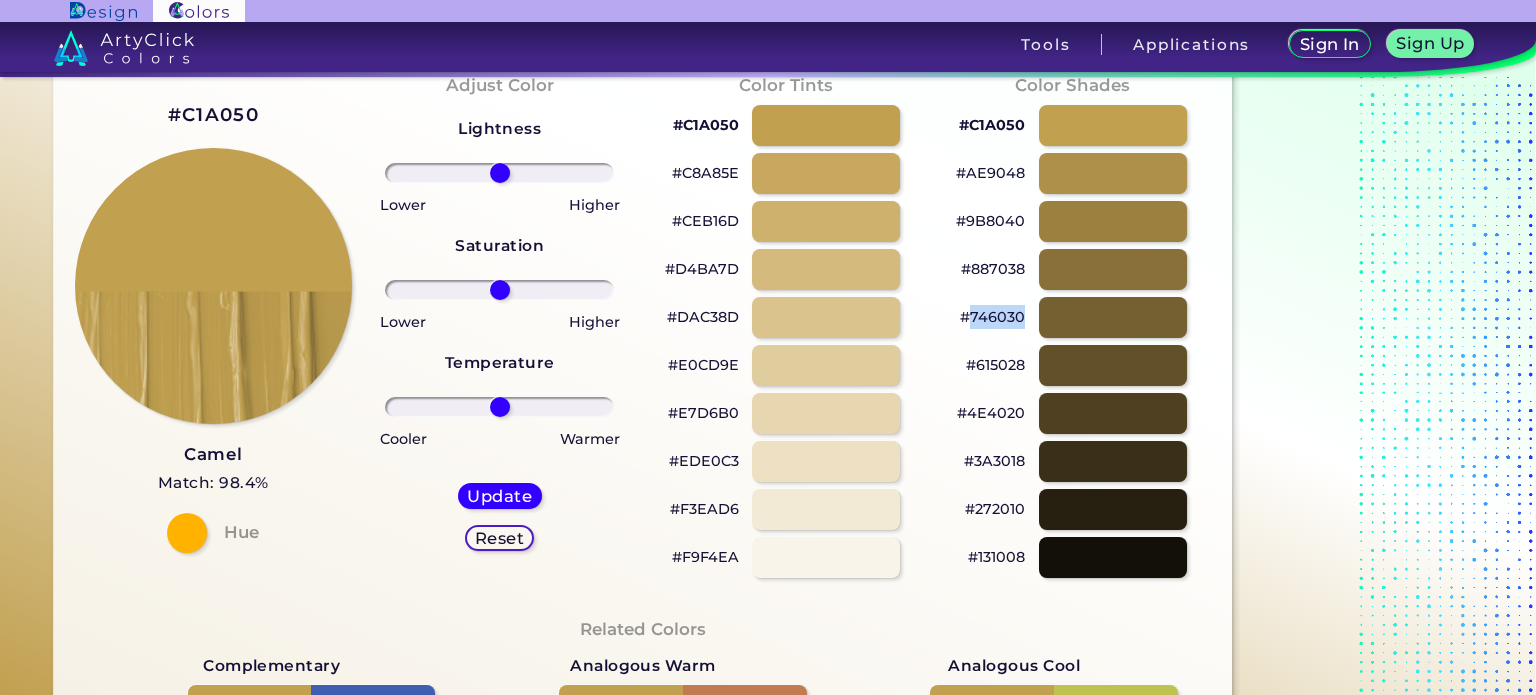 drag, startPoint x: 1026, startPoint y: 319, endPoint x: 972, endPoint y: 318, distance: 54.00926 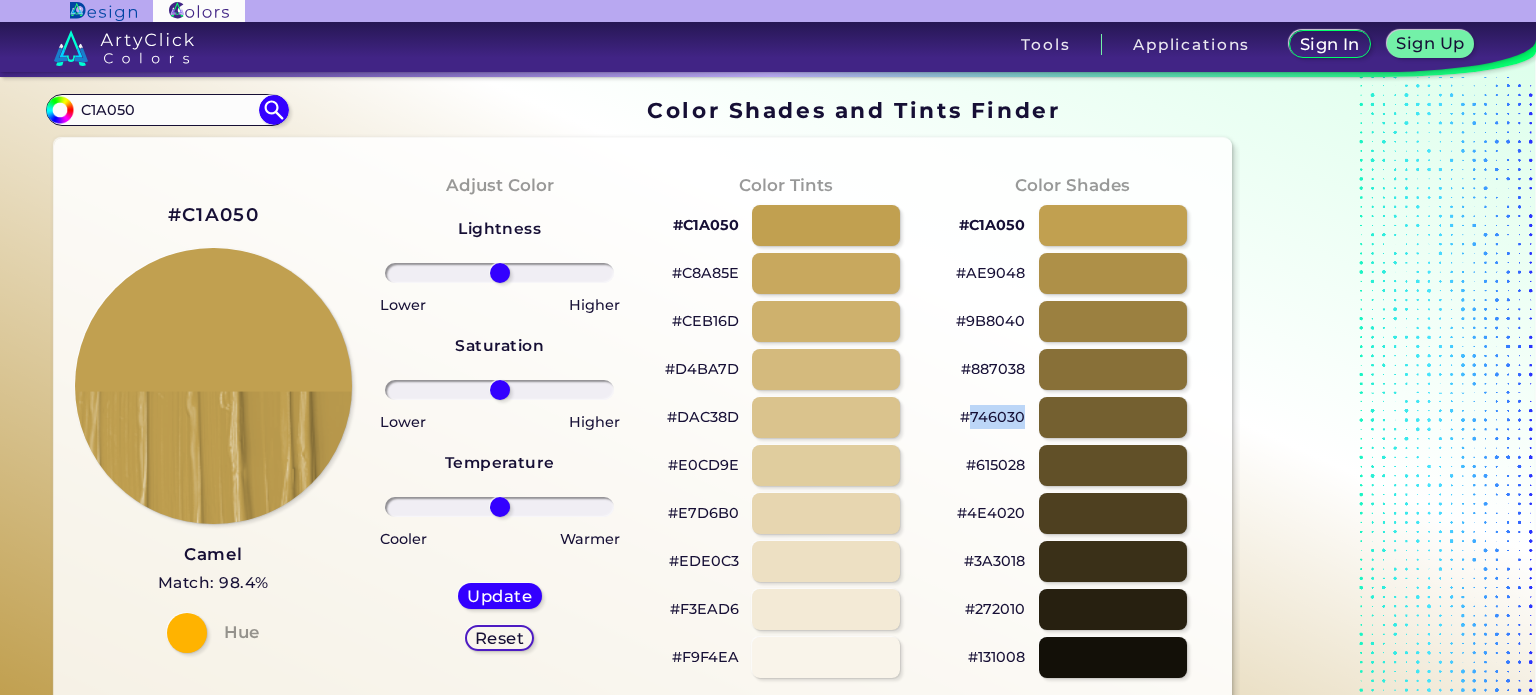 scroll, scrollTop: 100, scrollLeft: 0, axis: vertical 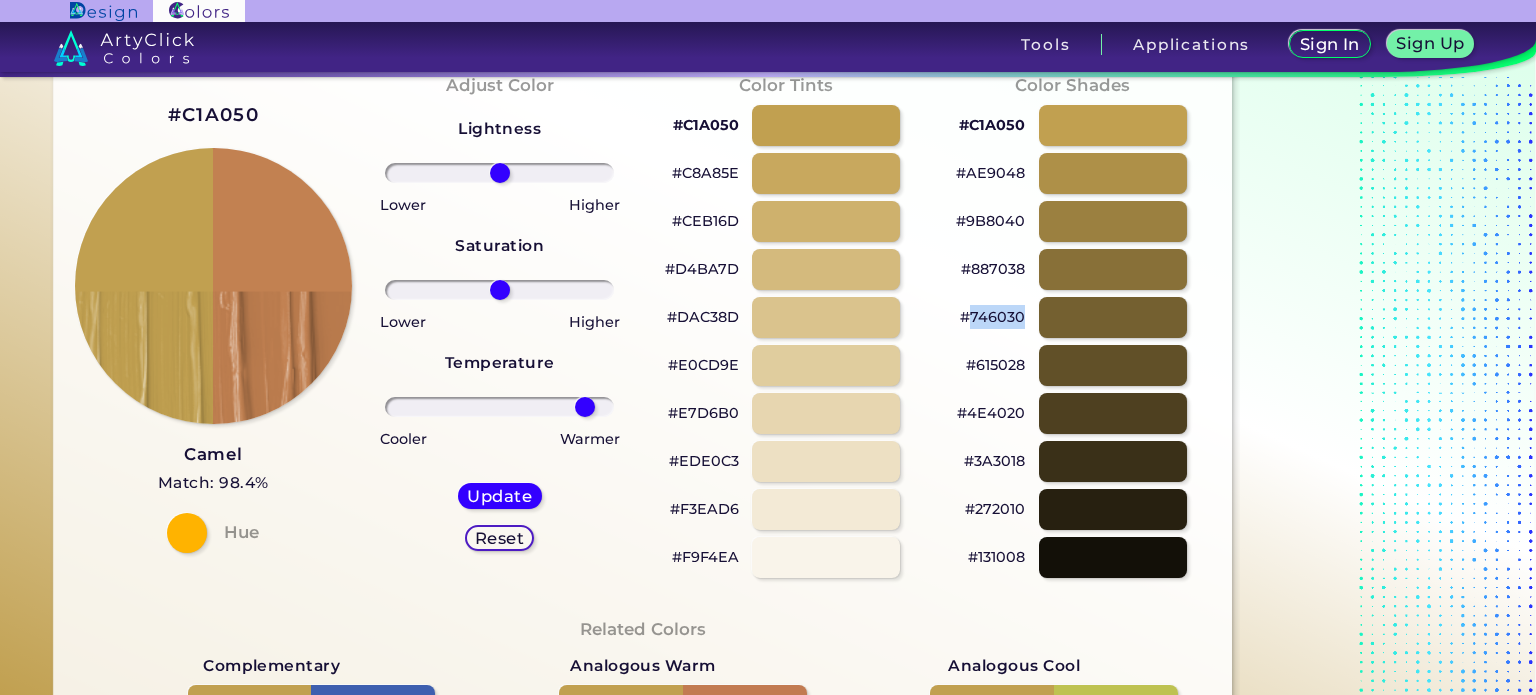 drag, startPoint x: 506, startPoint y: 405, endPoint x: 585, endPoint y: 430, distance: 82.86133 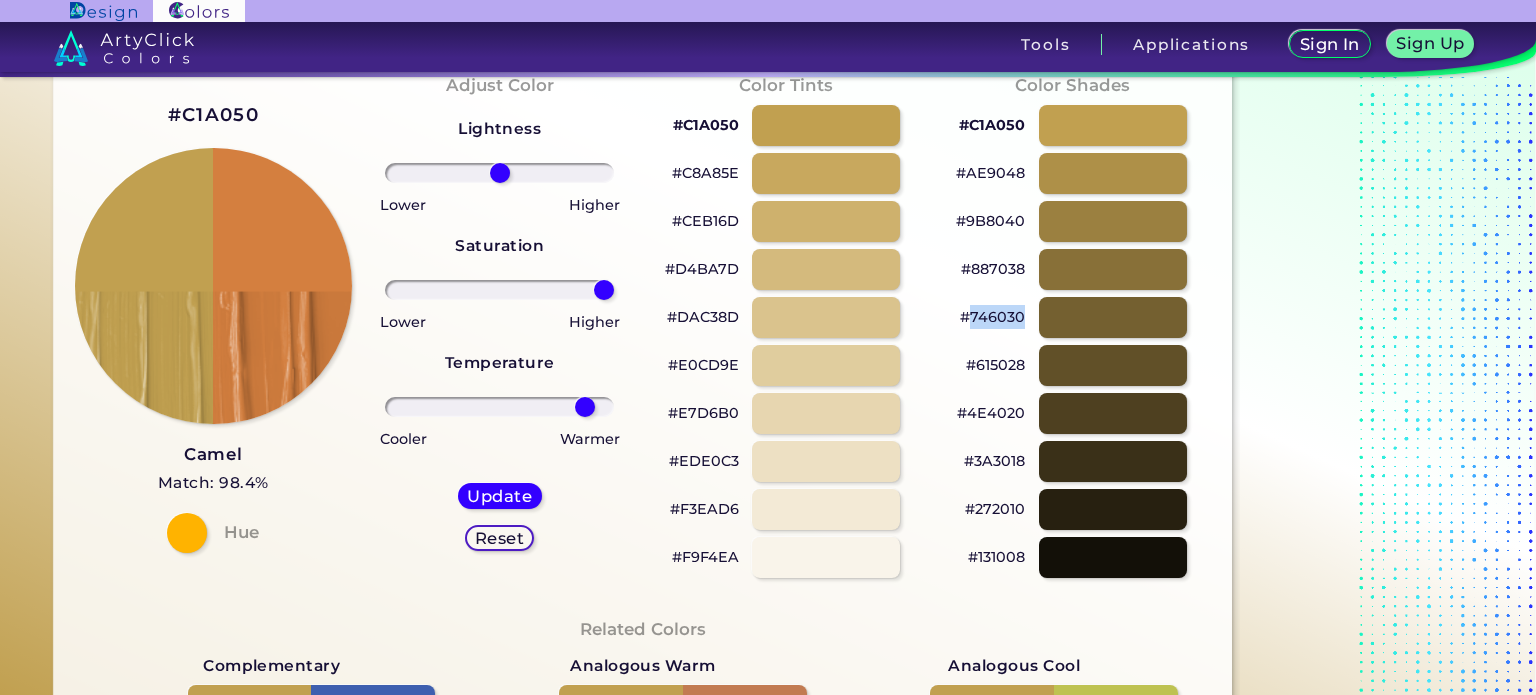 drag, startPoint x: 493, startPoint y: 289, endPoint x: 640, endPoint y: 320, distance: 150.23315 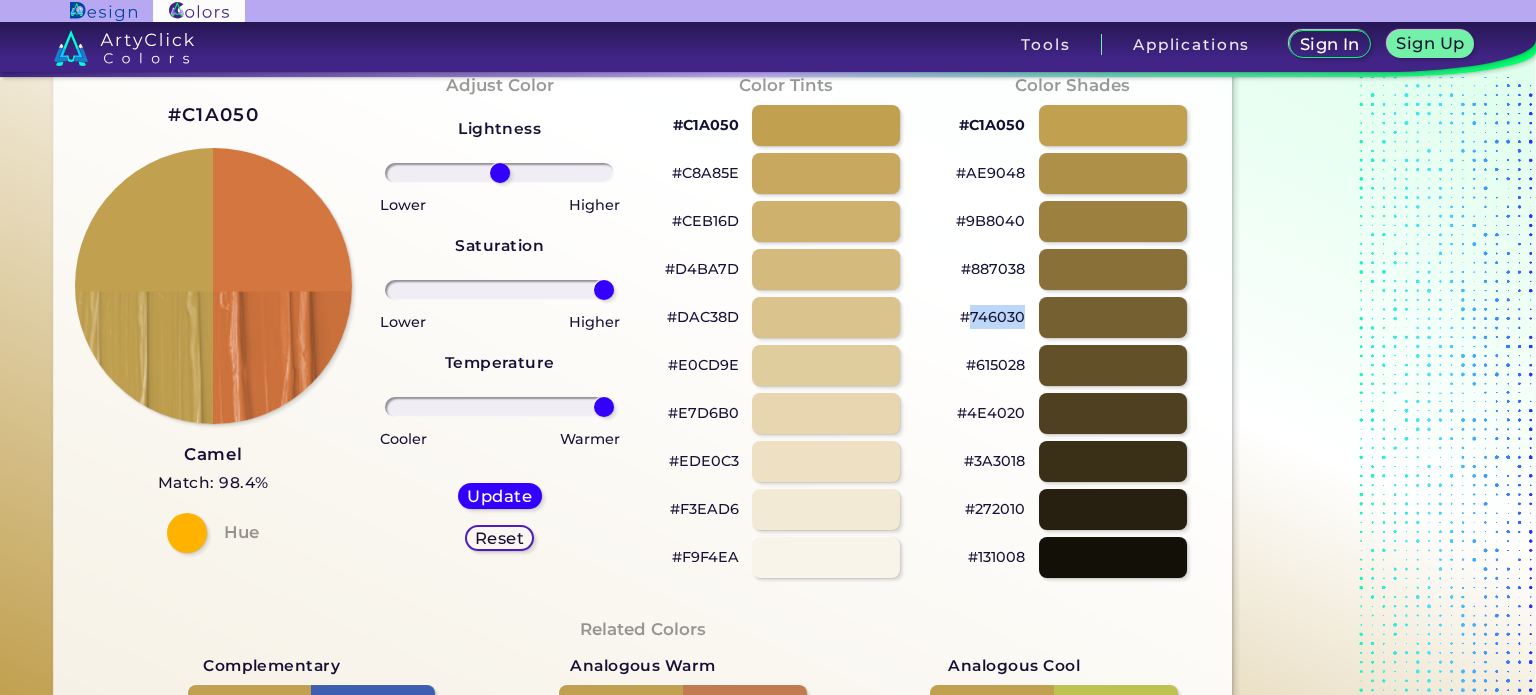drag, startPoint x: 584, startPoint y: 407, endPoint x: 632, endPoint y: 396, distance: 49.24429 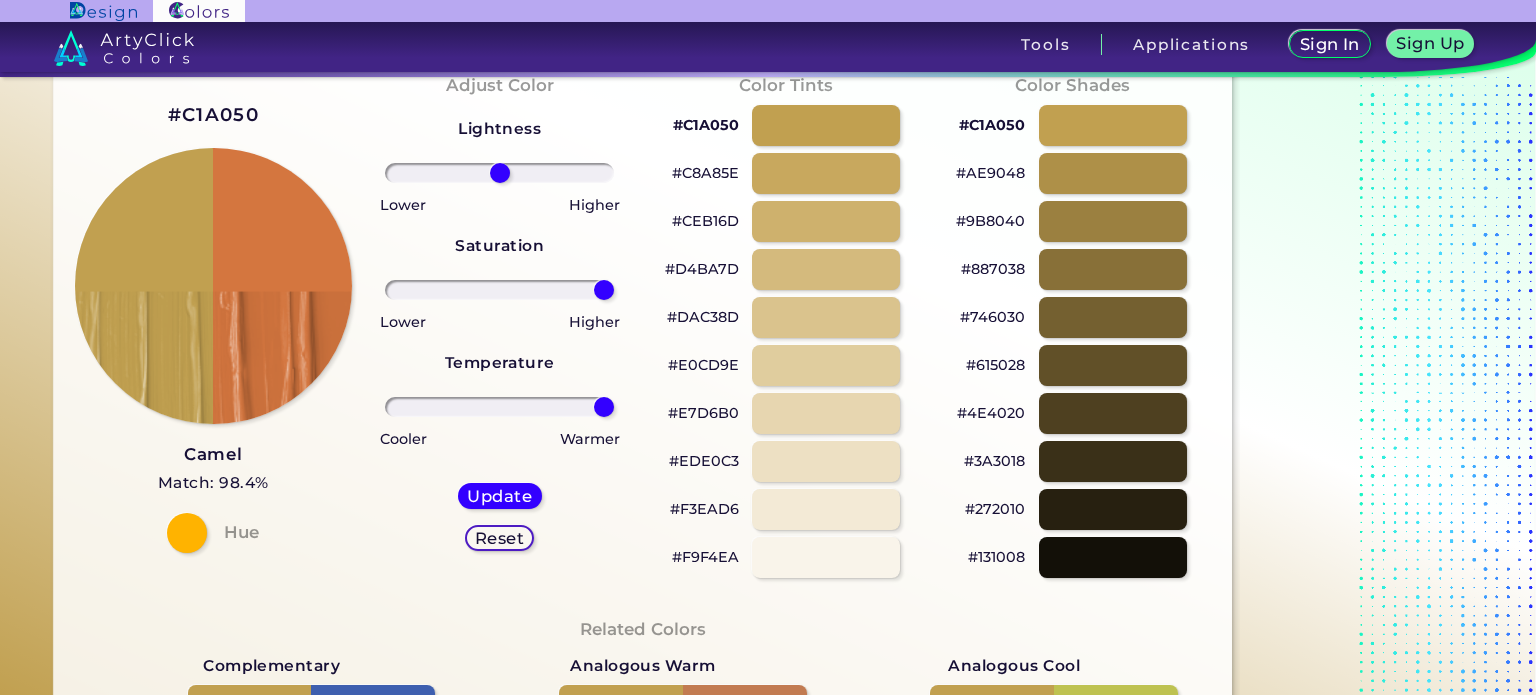 click on "Reset" at bounding box center [499, 537] 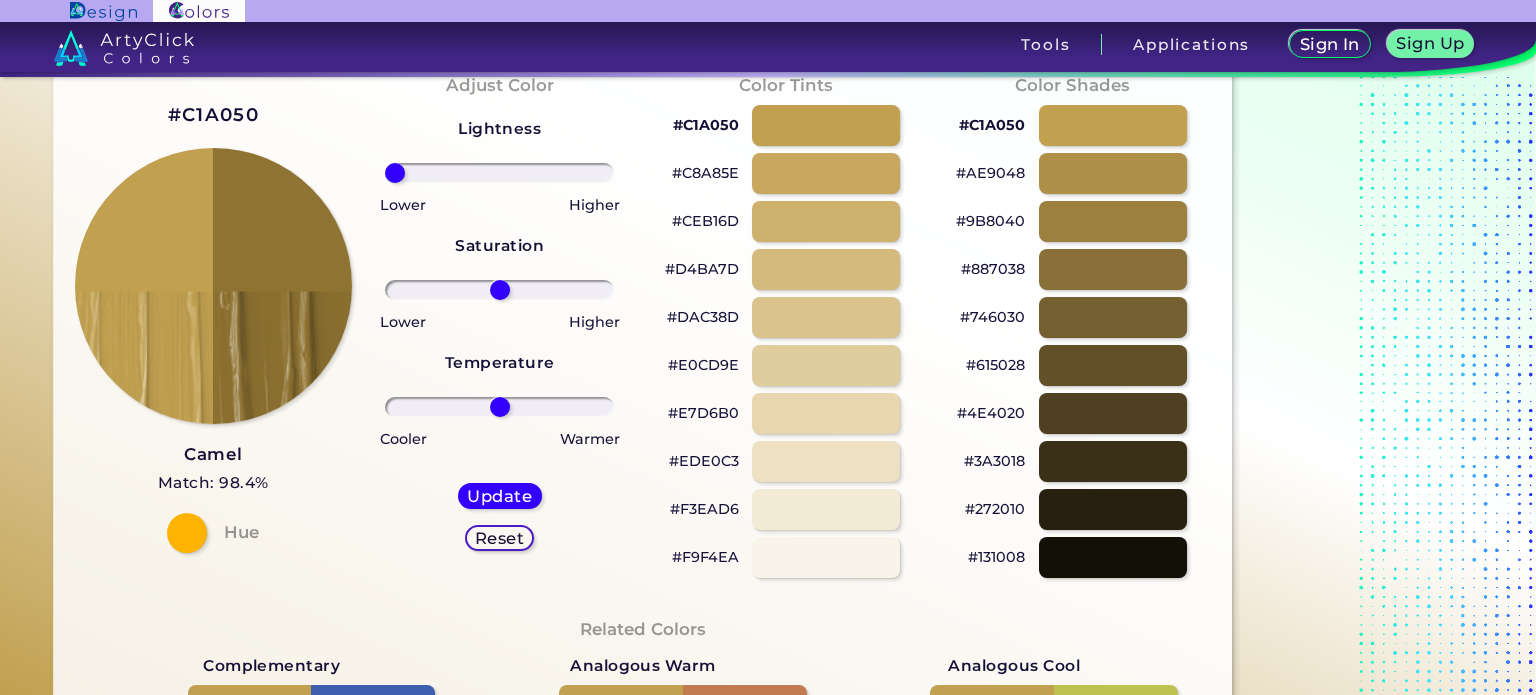 drag, startPoint x: 500, startPoint y: 179, endPoint x: 405, endPoint y: 245, distance: 115.67627 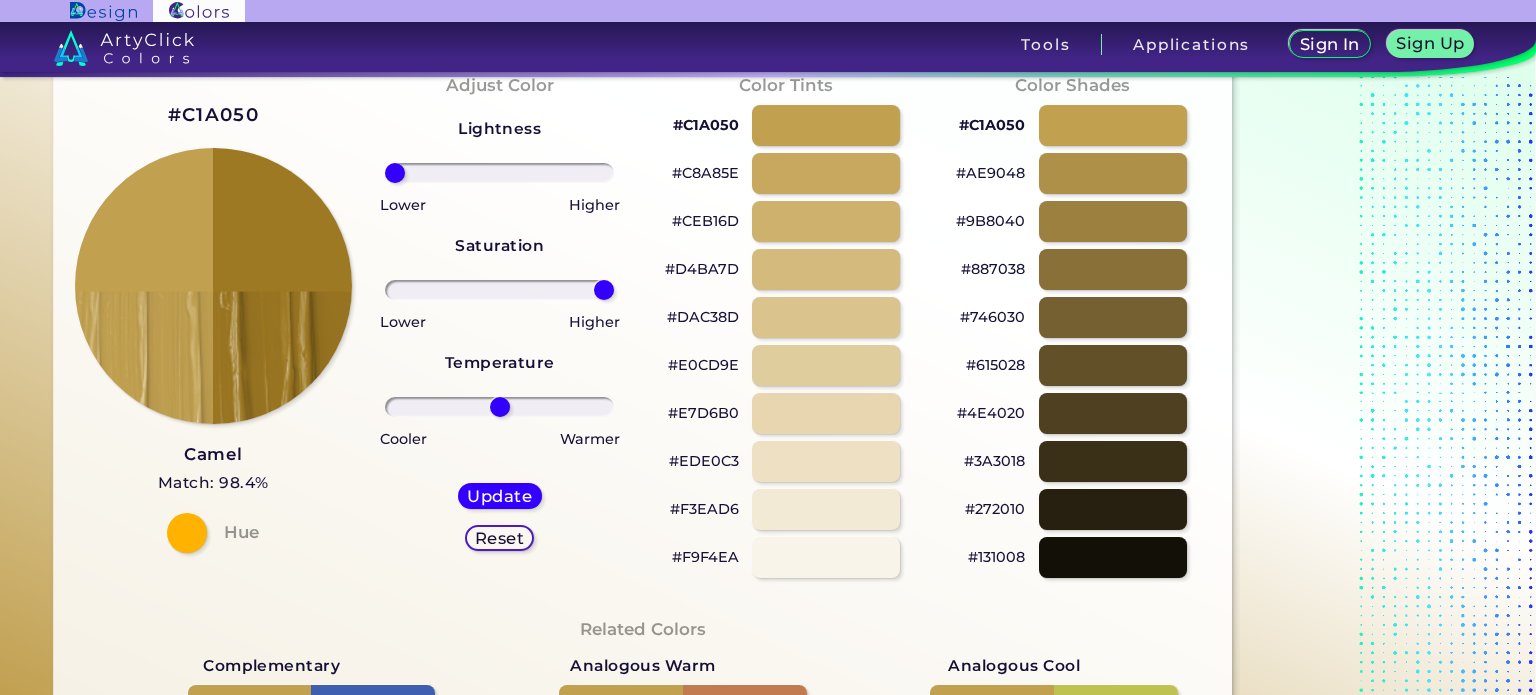 drag, startPoint x: 482, startPoint y: 289, endPoint x: 605, endPoint y: 308, distance: 124.45883 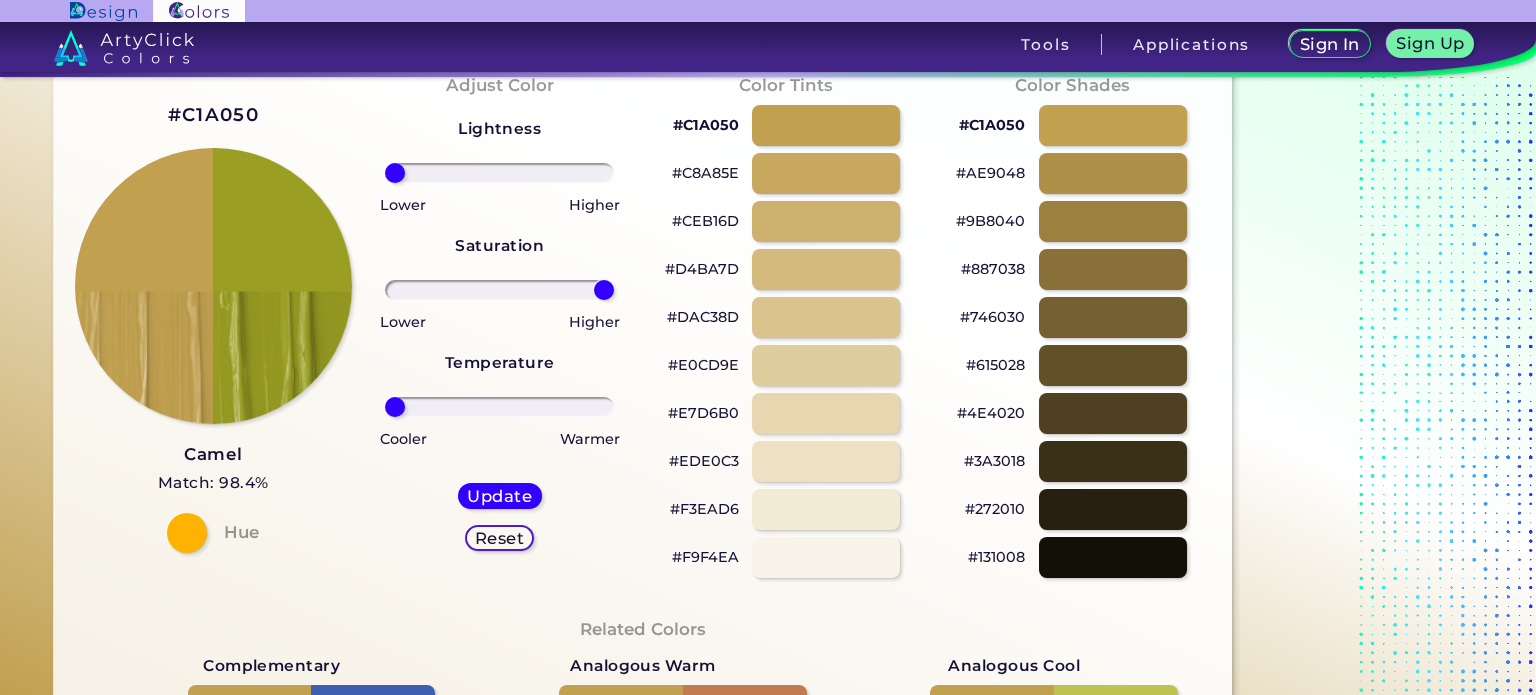 drag, startPoint x: 507, startPoint y: 406, endPoint x: 436, endPoint y: 286, distance: 139.43098 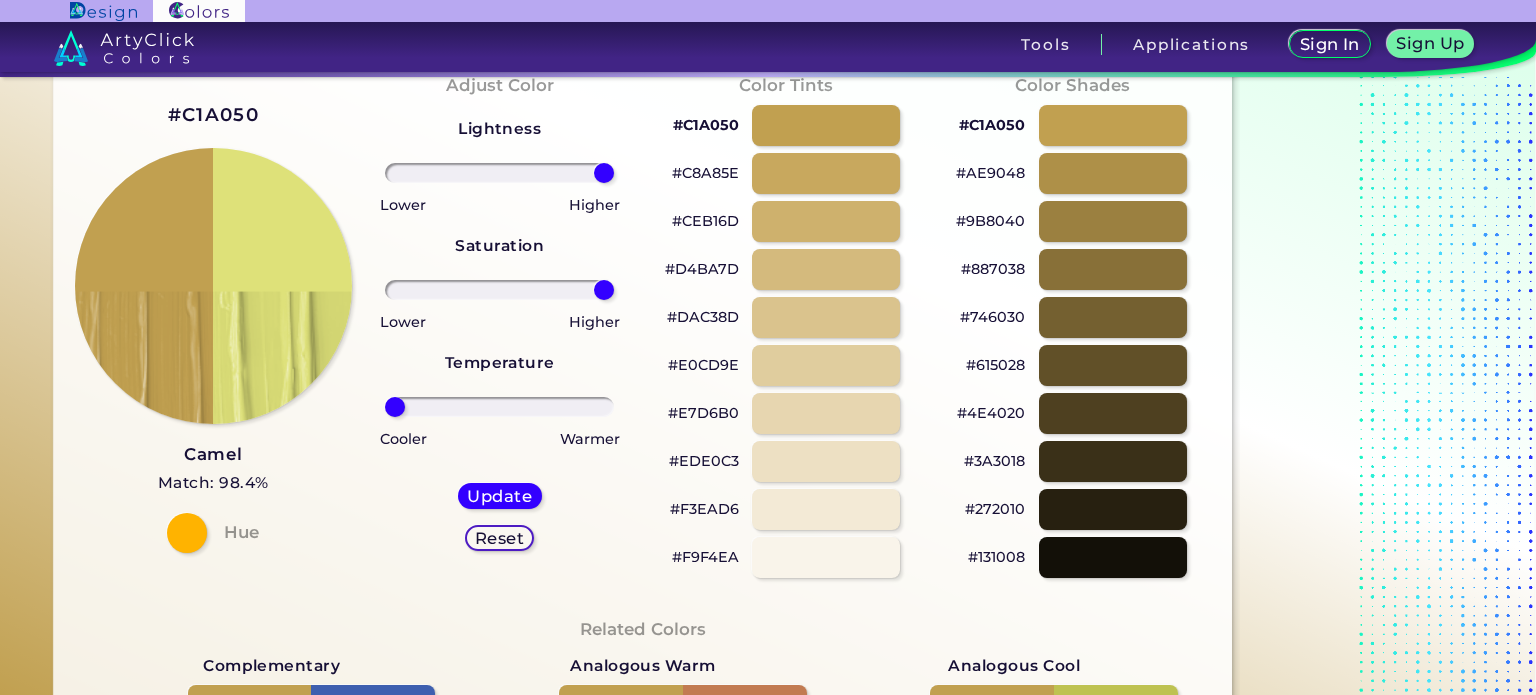 drag, startPoint x: 448, startPoint y: 176, endPoint x: 623, endPoint y: 218, distance: 179.96944 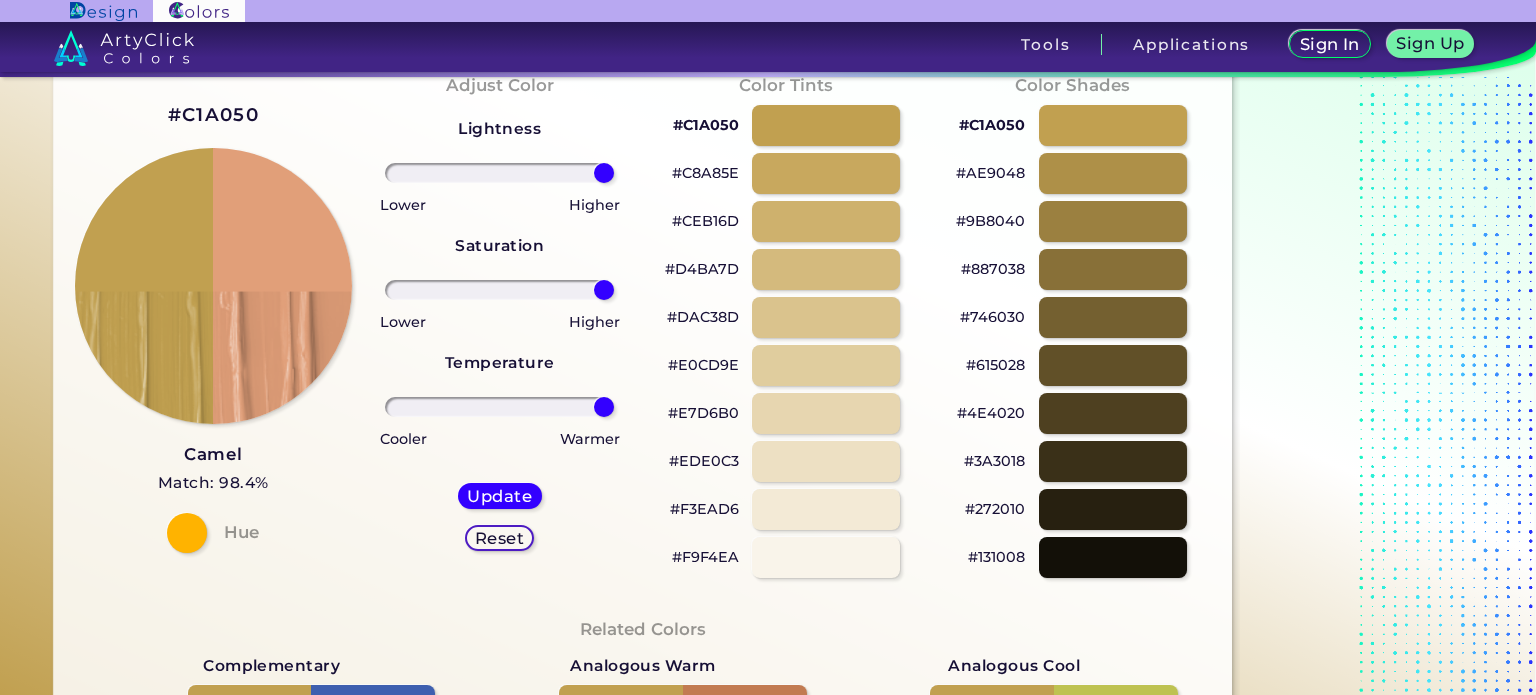 drag, startPoint x: 502, startPoint y: 406, endPoint x: 651, endPoint y: 414, distance: 149.21461 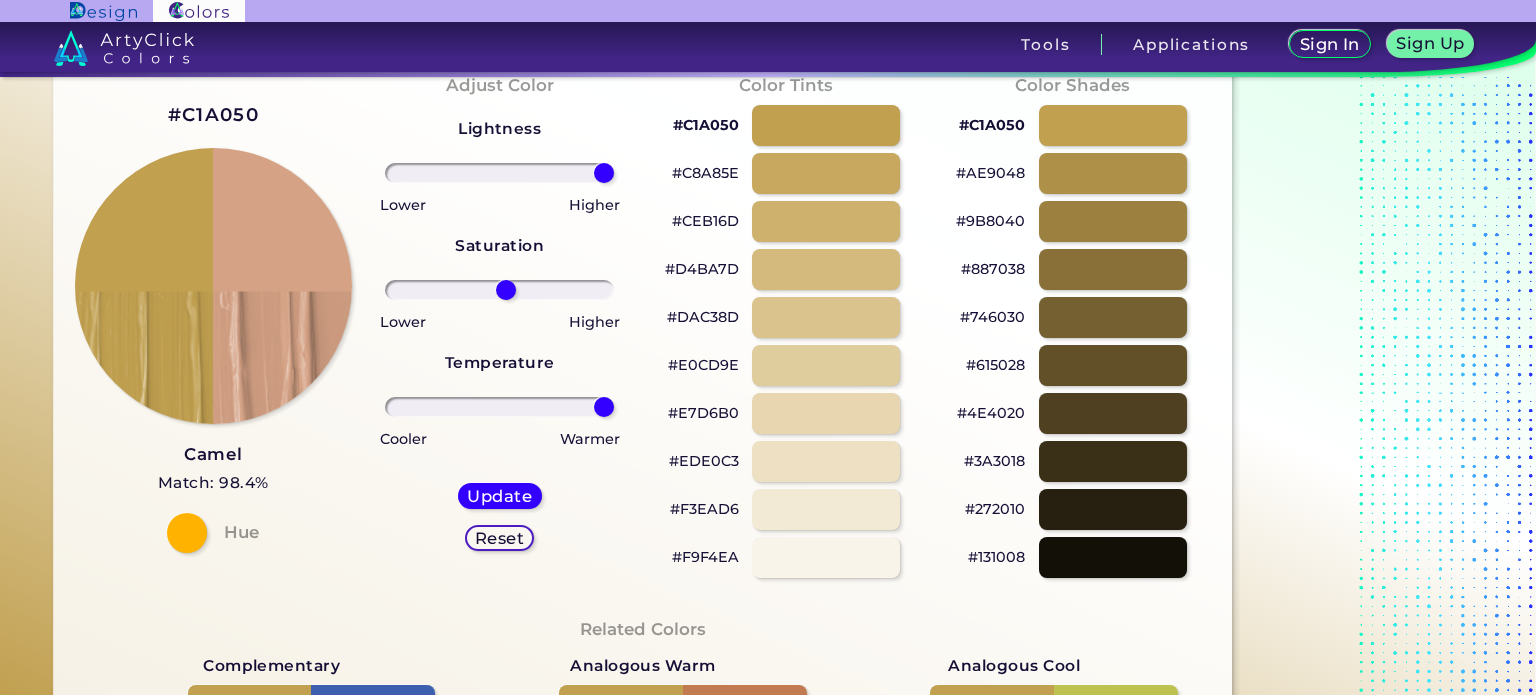 drag, startPoint x: 526, startPoint y: 301, endPoint x: 506, endPoint y: 302, distance: 20.024984 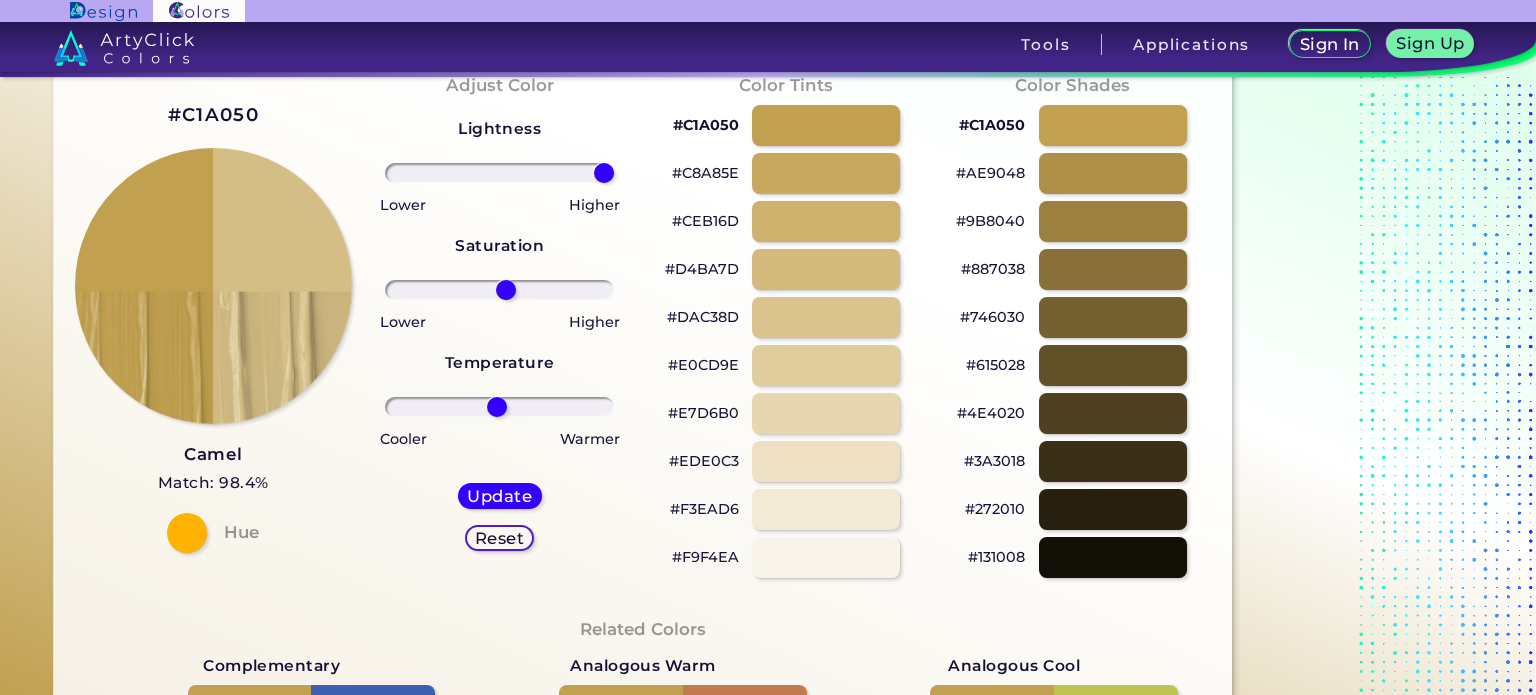 drag, startPoint x: 536, startPoint y: 413, endPoint x: 566, endPoint y: 276, distance: 140.24622 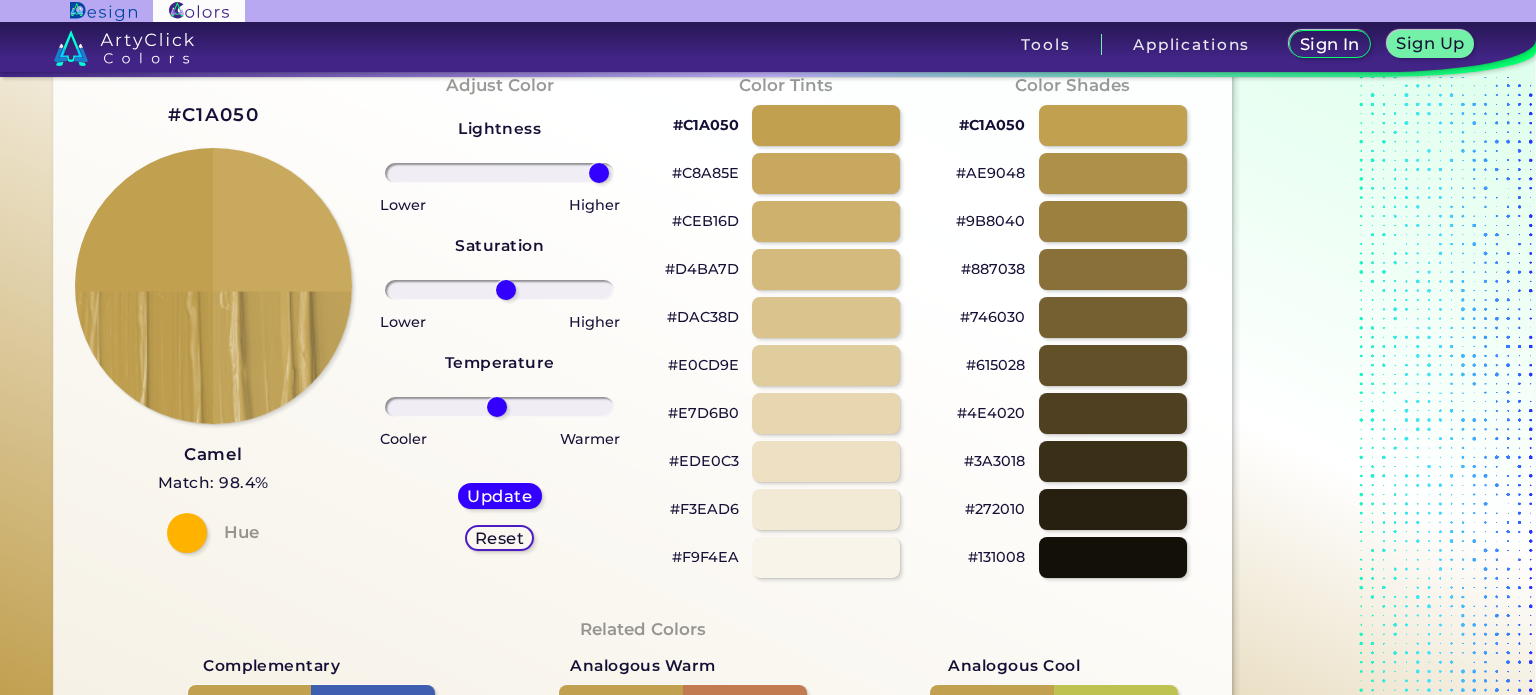 type on "100" 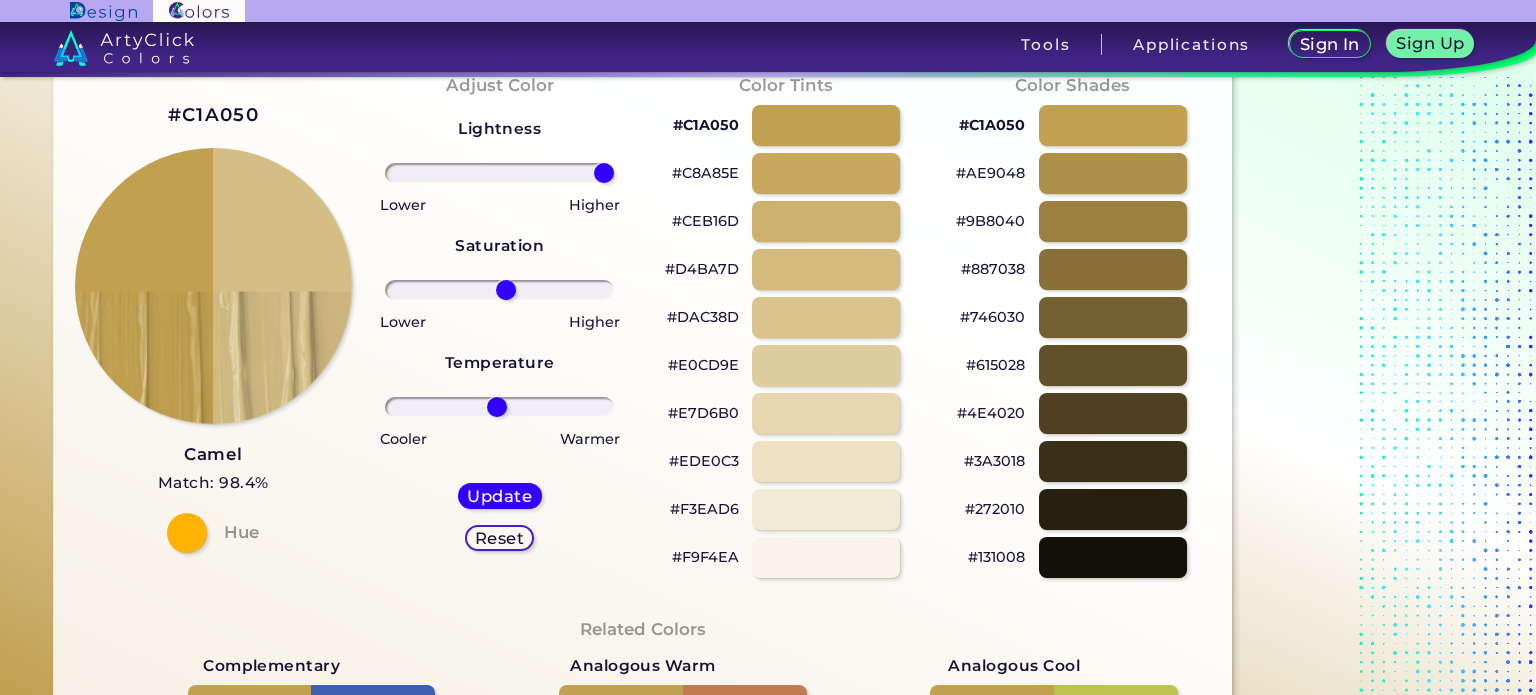 drag, startPoint x: 536, startPoint y: 182, endPoint x: 632, endPoint y: 203, distance: 98.270035 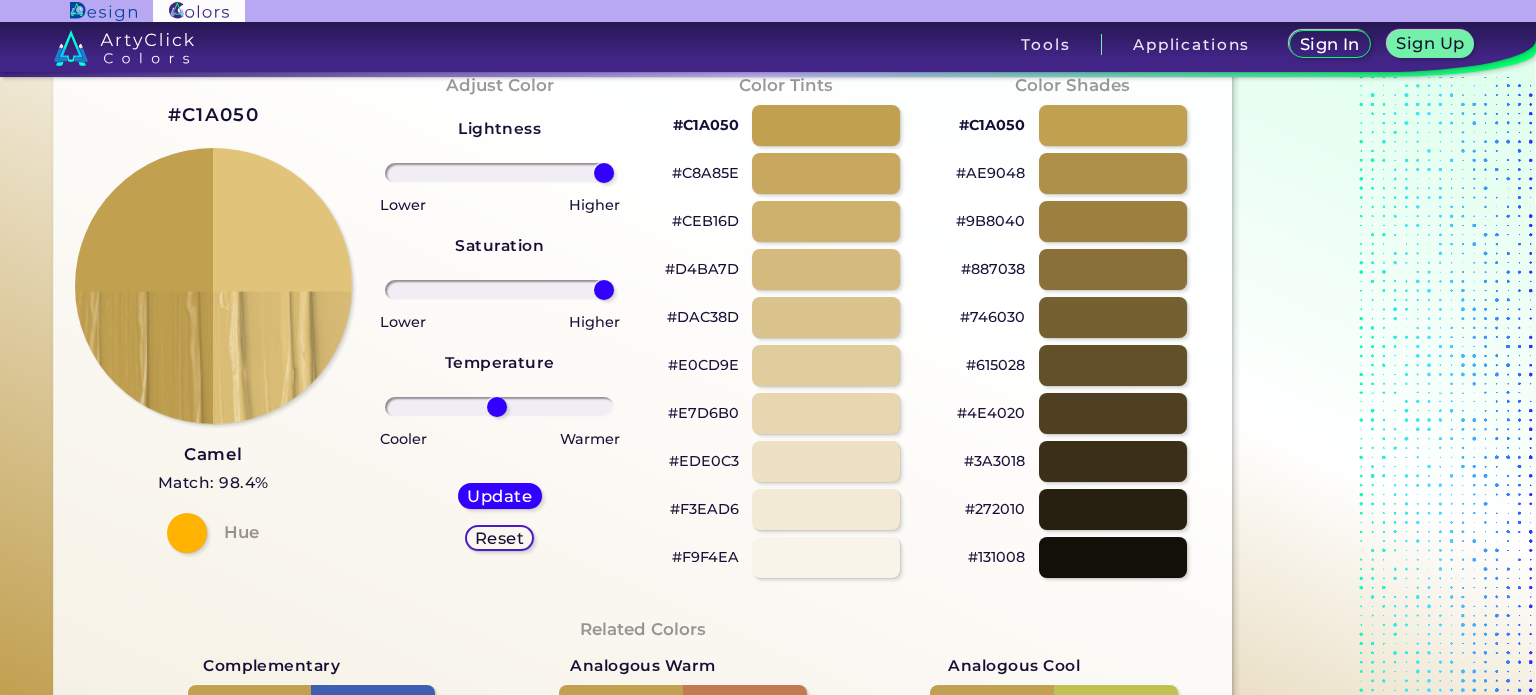 drag, startPoint x: 524, startPoint y: 291, endPoint x: 624, endPoint y: 291, distance: 100 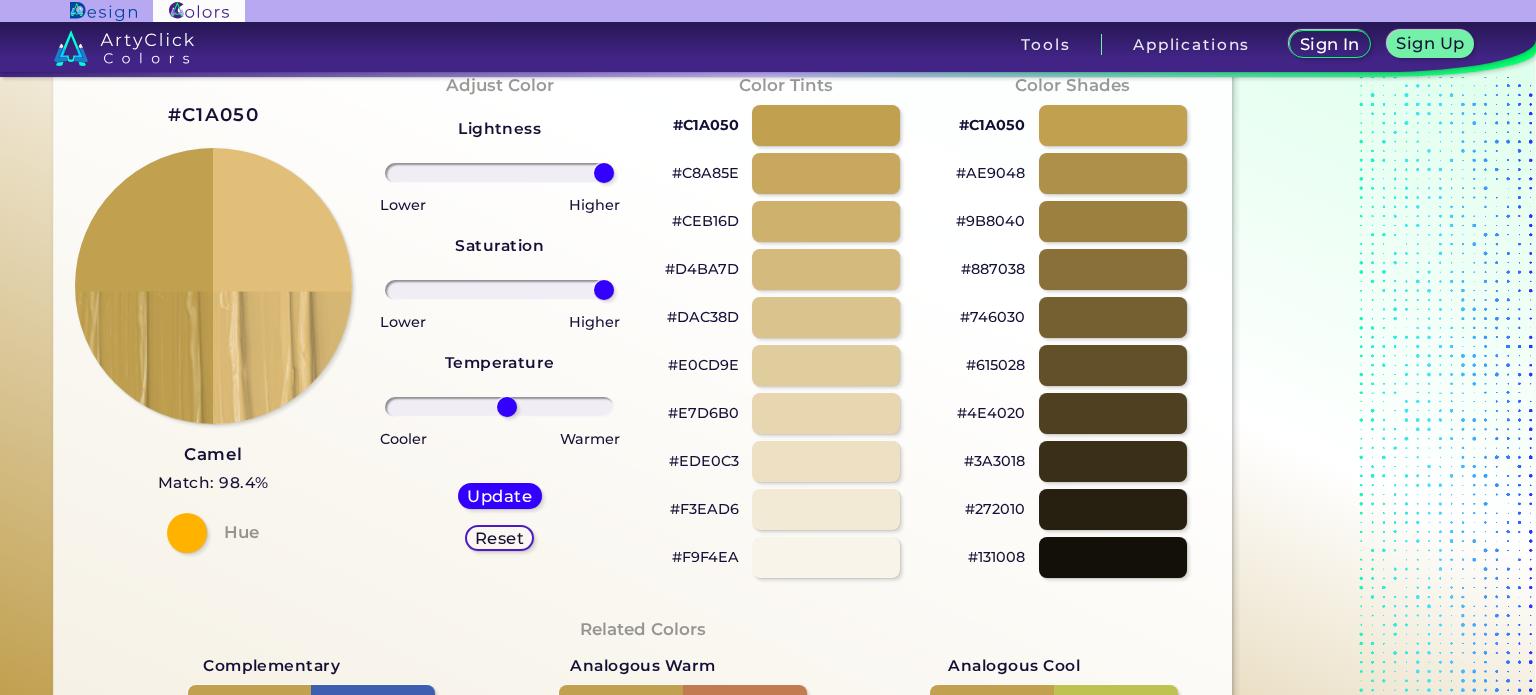 drag, startPoint x: 500, startPoint y: 404, endPoint x: 507, endPoint y: 429, distance: 25.96151 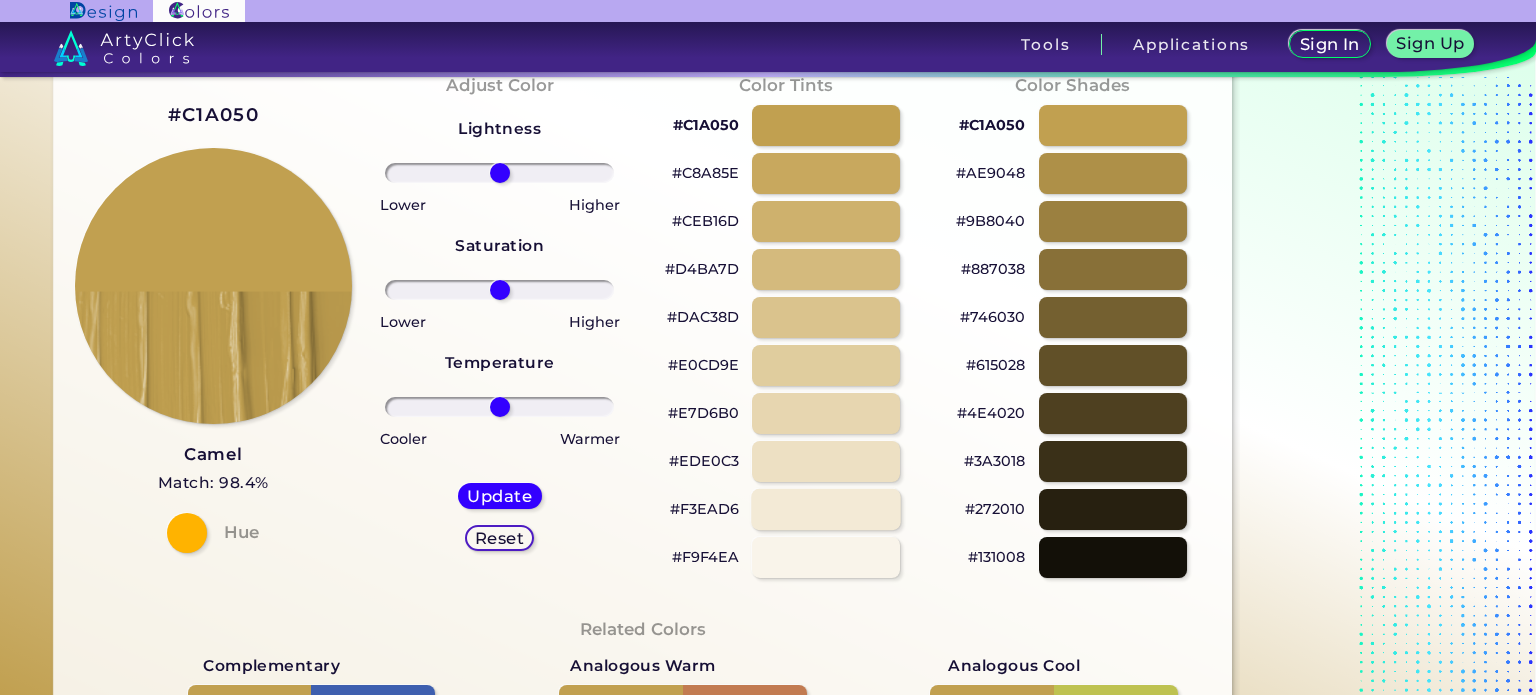 click at bounding box center [826, 509] 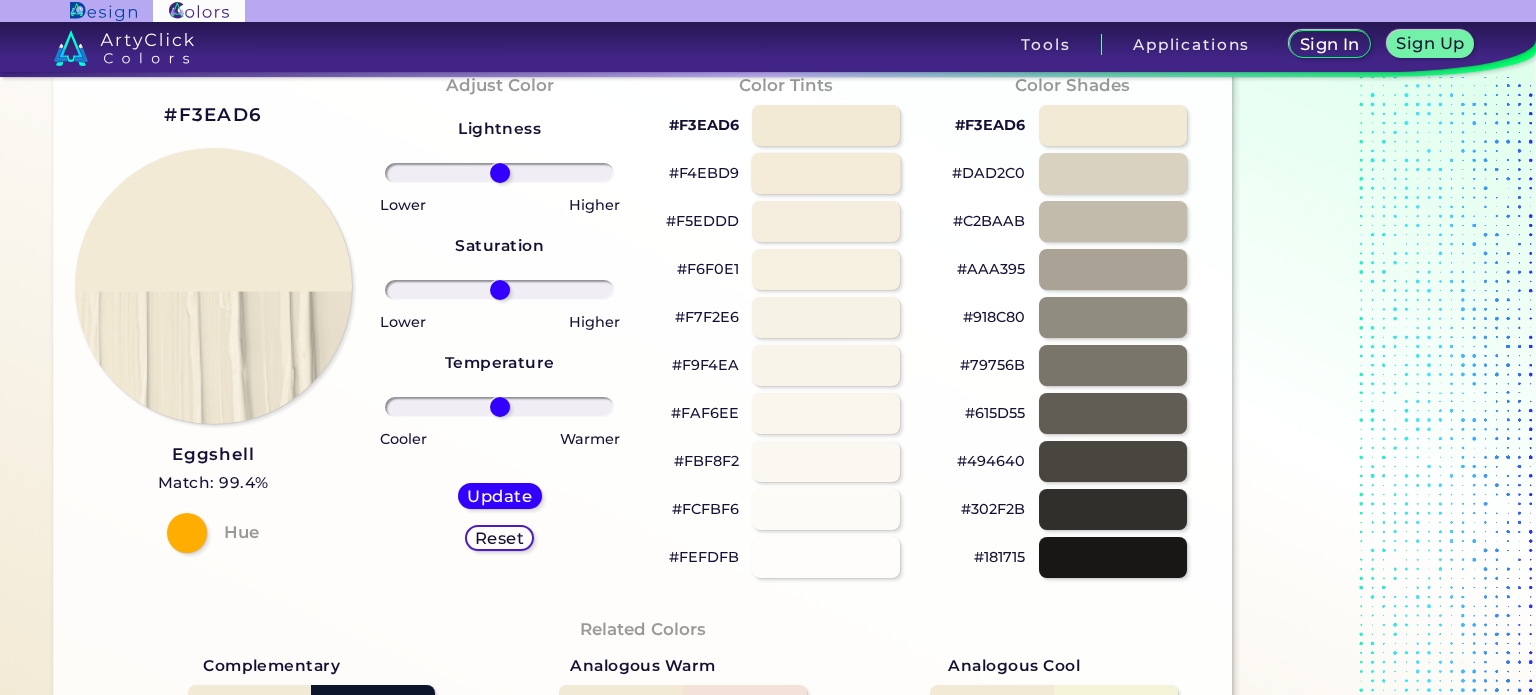 click at bounding box center [826, 173] 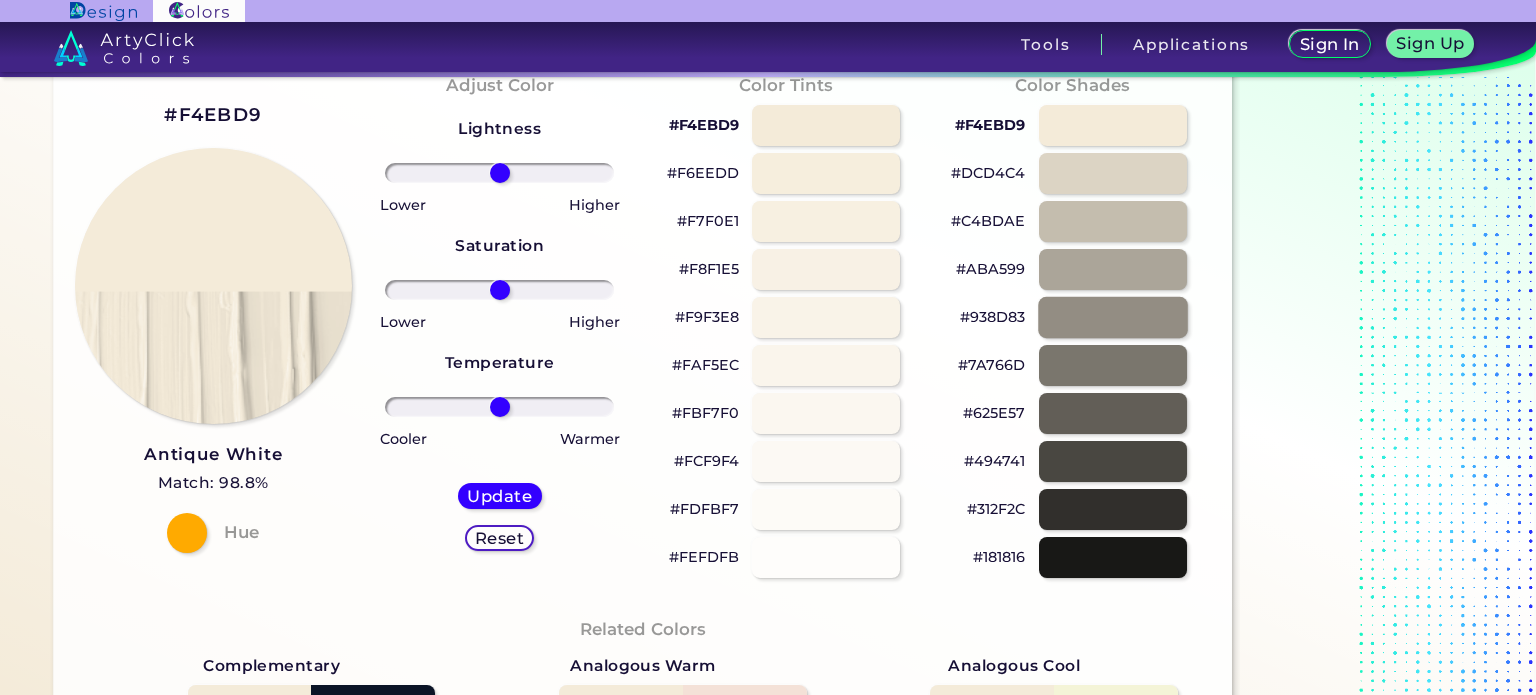 click at bounding box center [1113, 317] 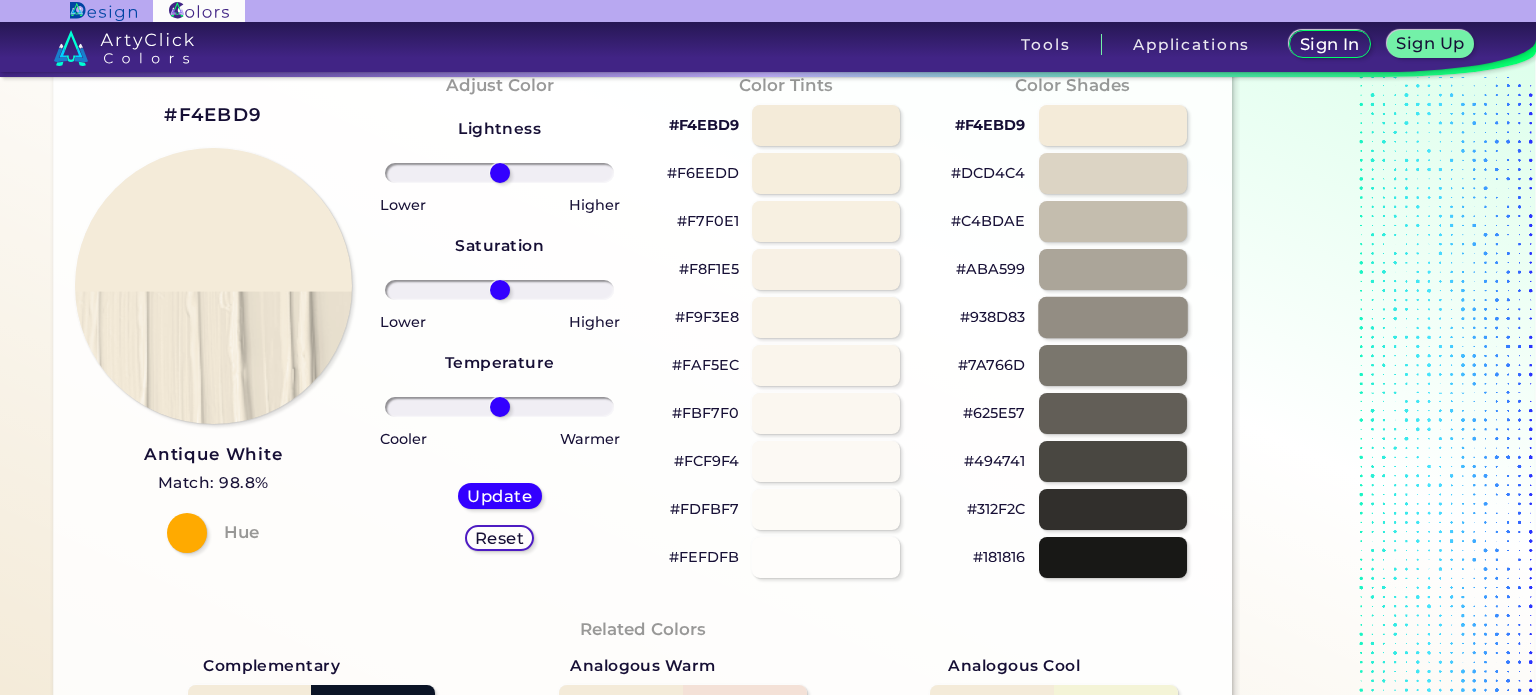 type on "#938d83" 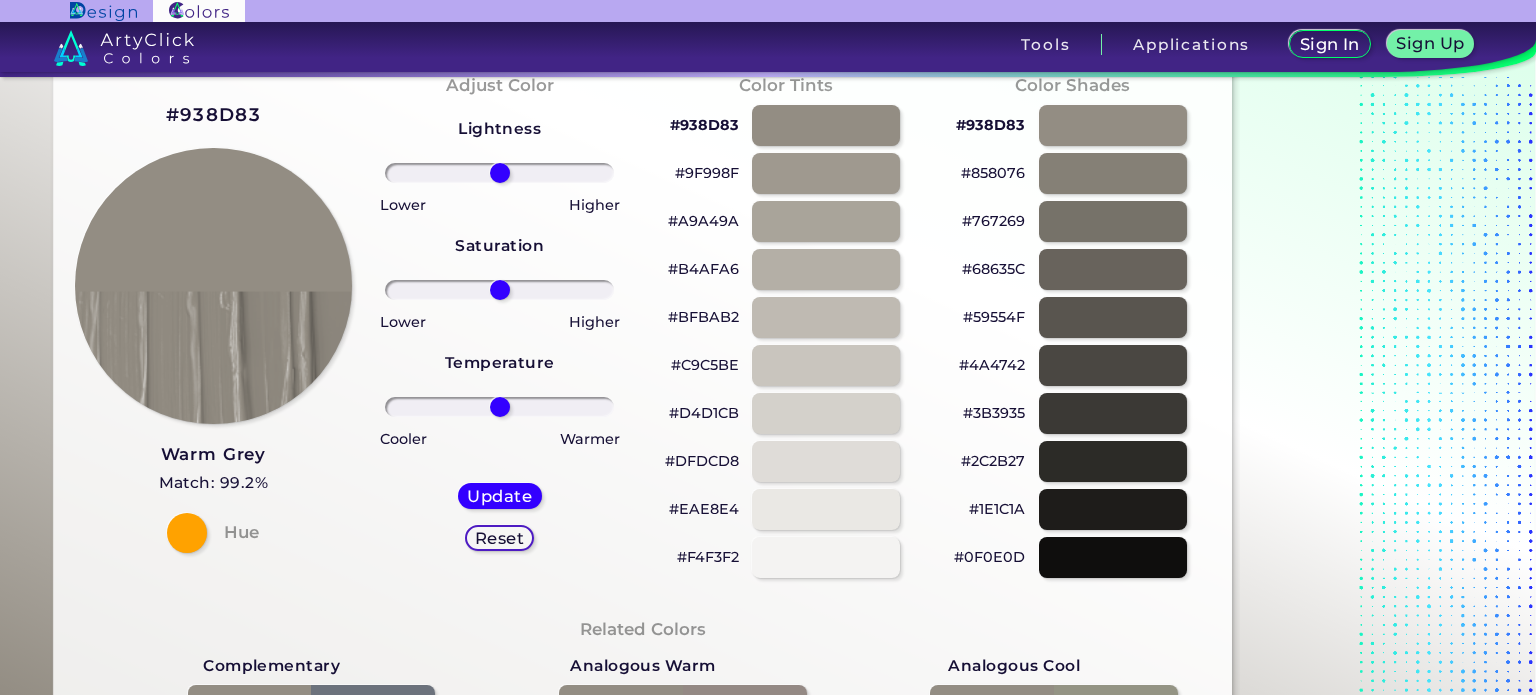 scroll, scrollTop: 0, scrollLeft: 0, axis: both 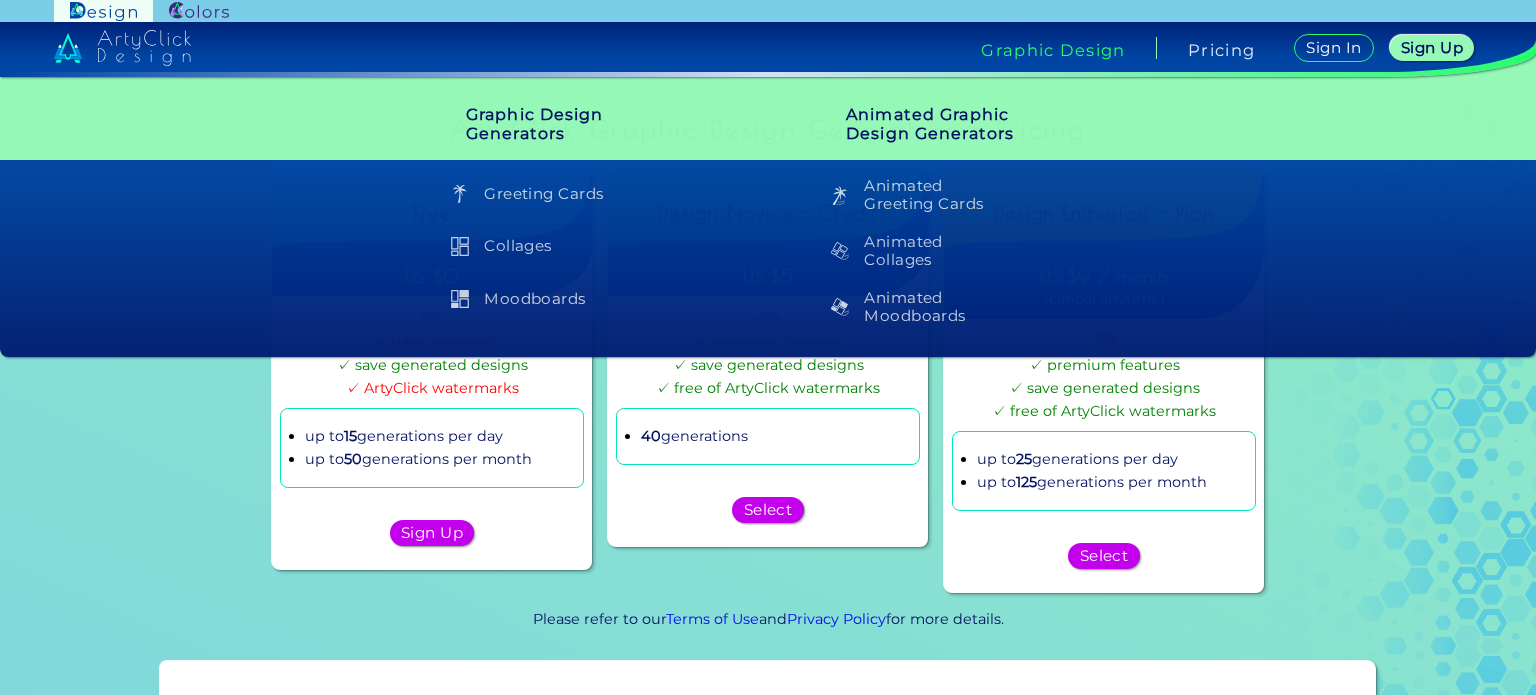 click at bounding box center (199, 11) 